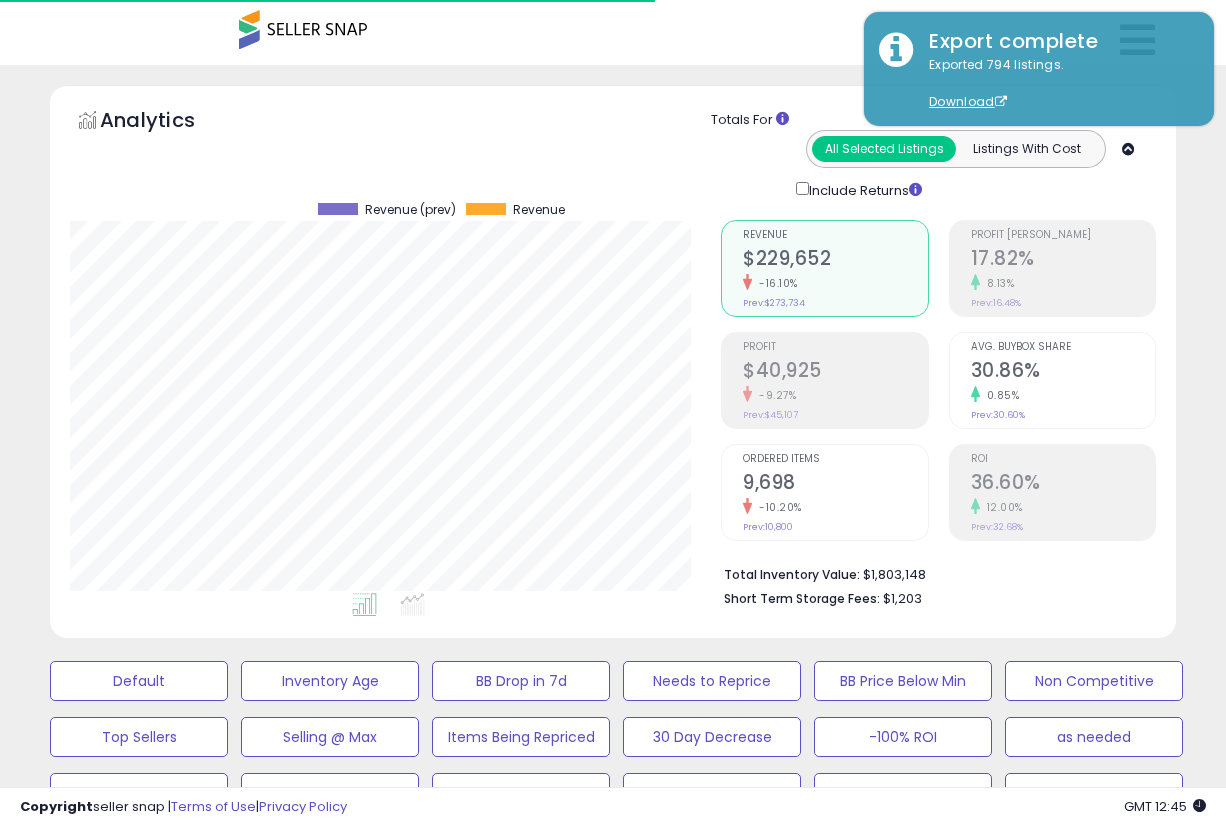select on "**" 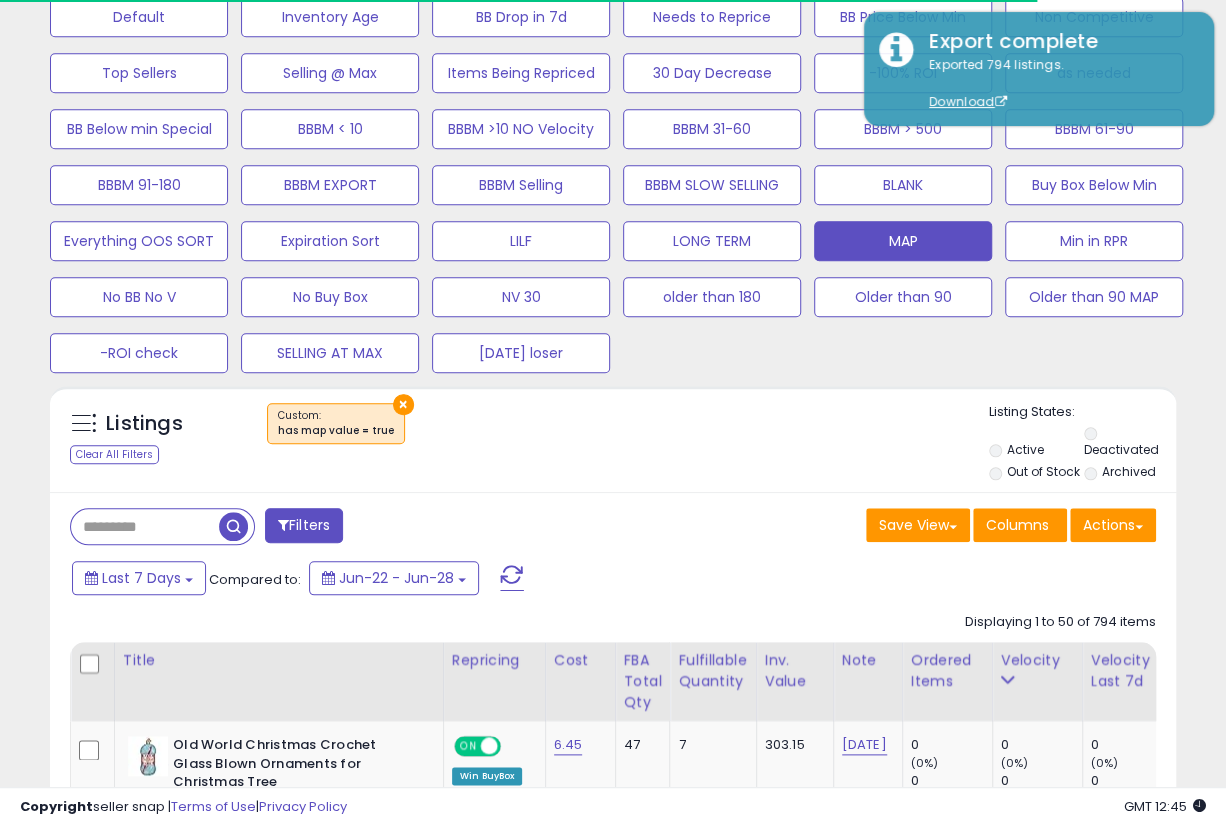 scroll, scrollTop: 664, scrollLeft: 0, axis: vertical 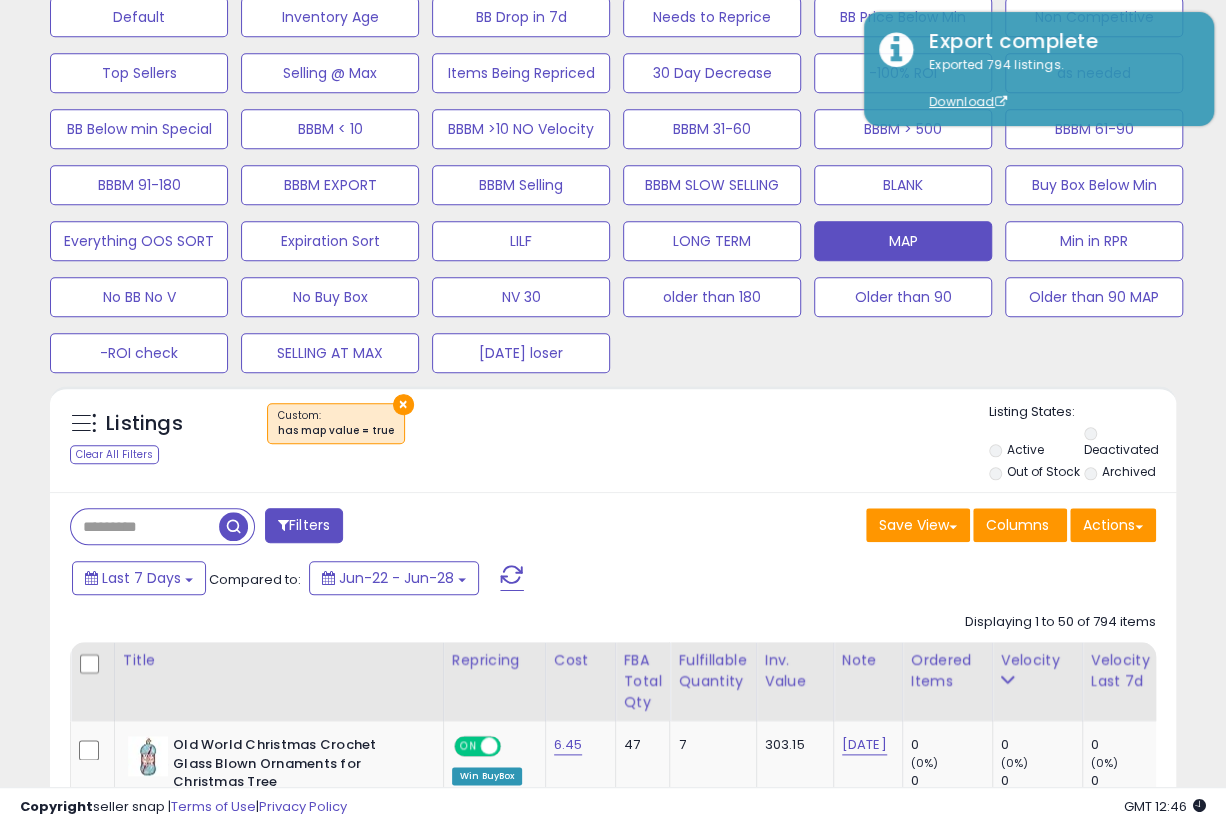 click on "Listings
Clear All Filters
× has map value = true" at bounding box center (613, 439) 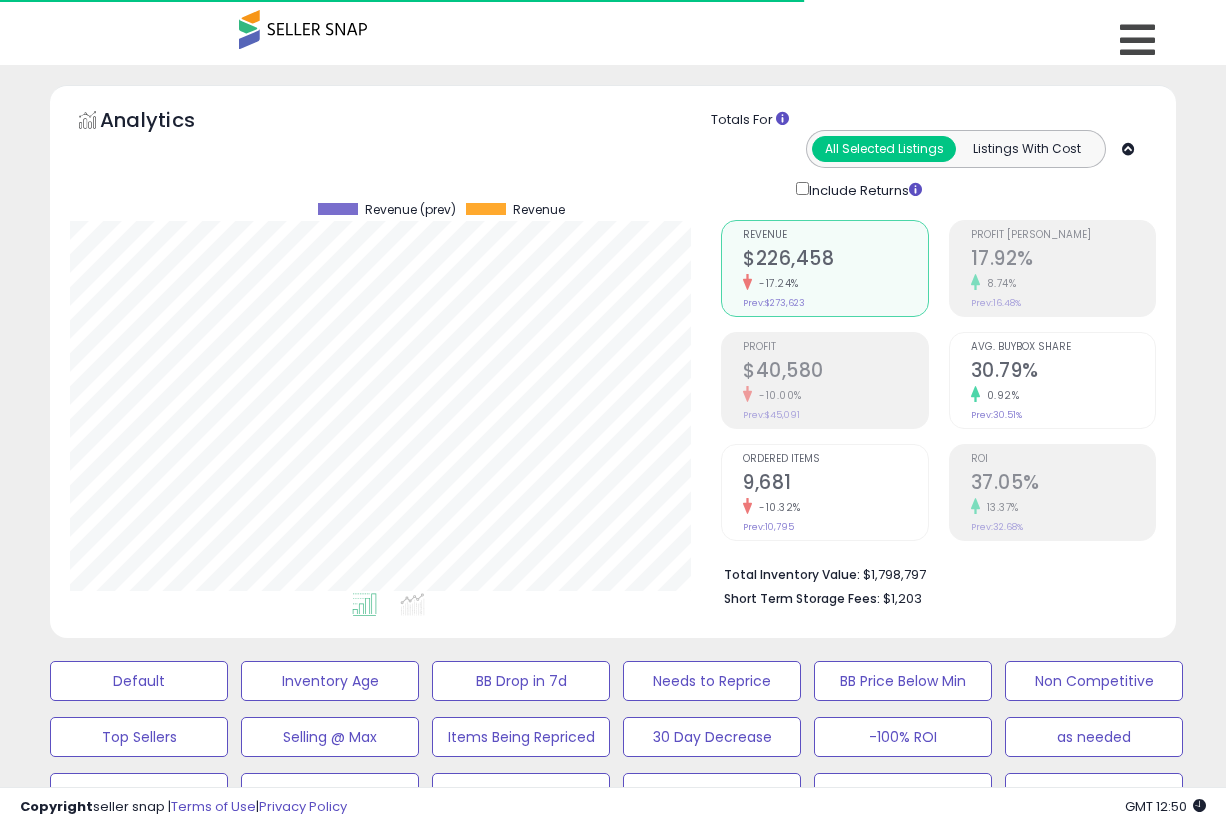 scroll, scrollTop: 664, scrollLeft: 0, axis: vertical 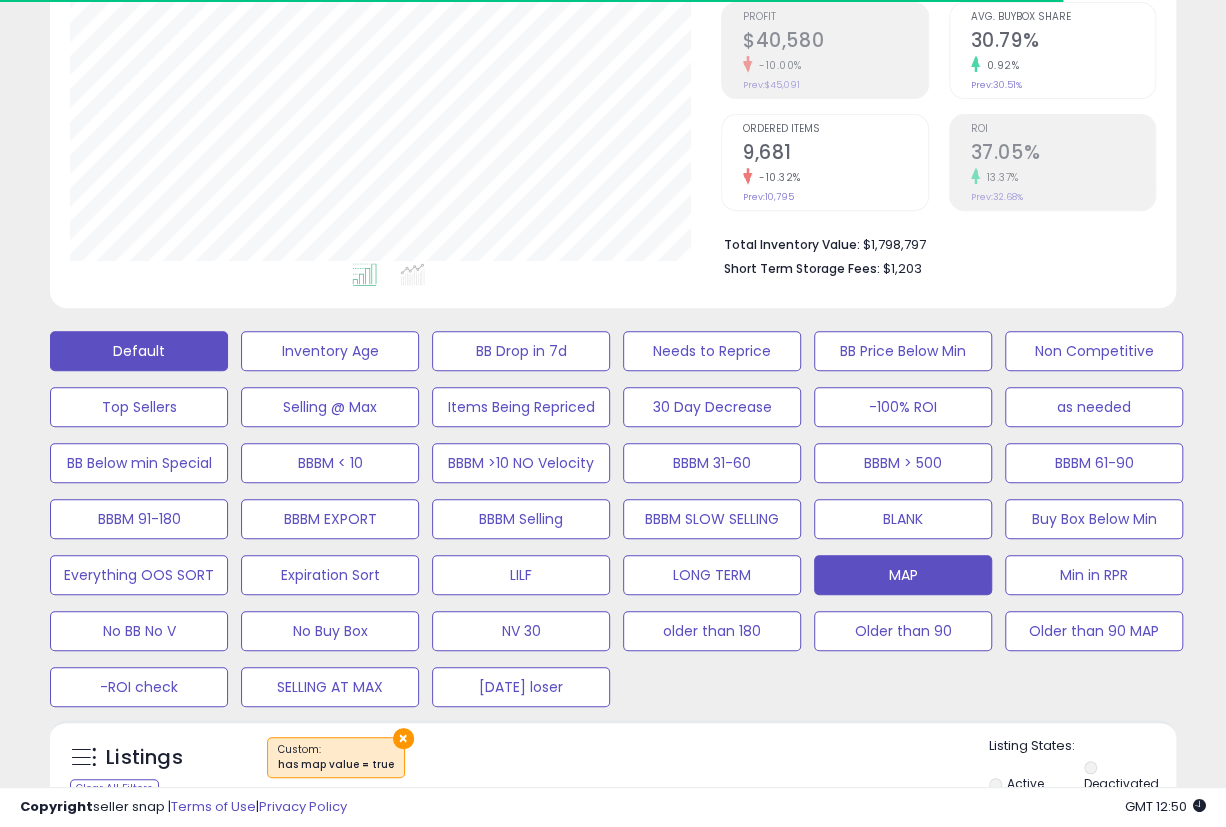 click on "Default" at bounding box center (139, 351) 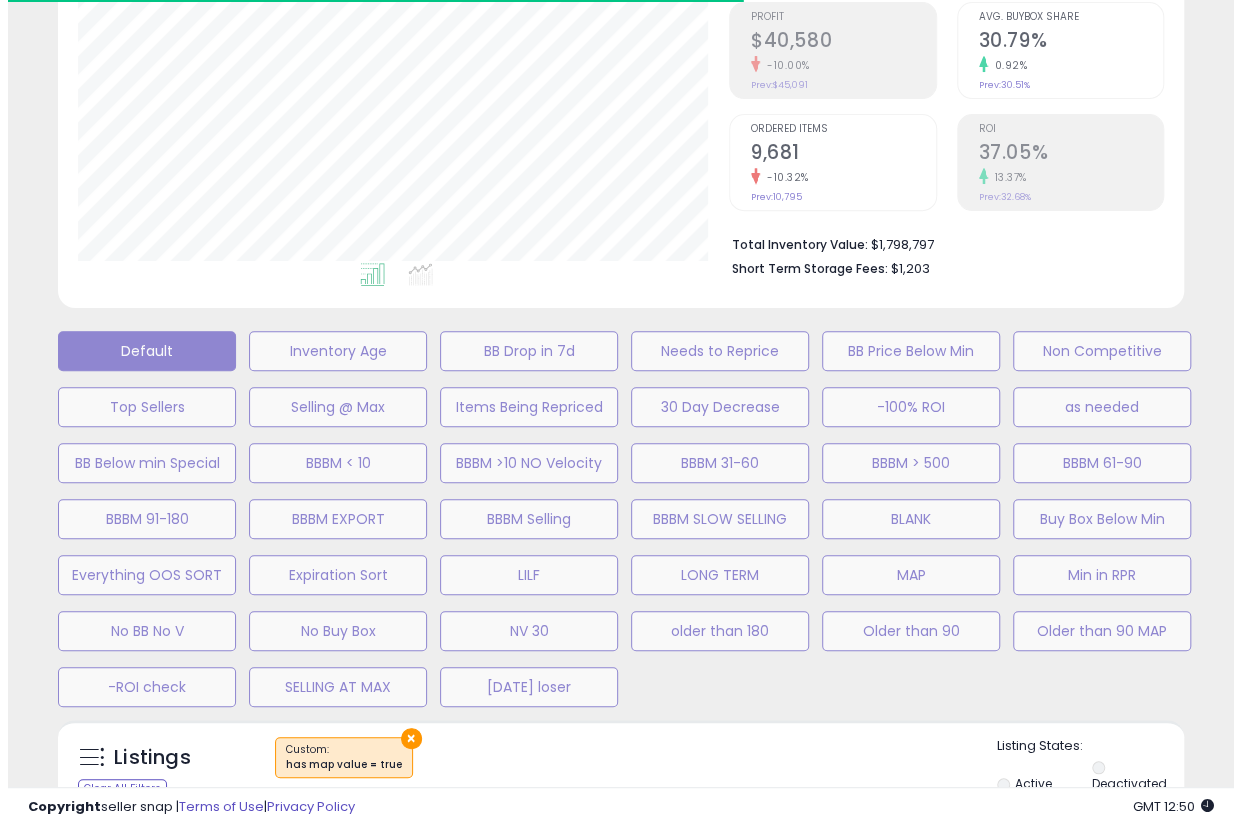 scroll, scrollTop: 999590, scrollLeft: 999340, axis: both 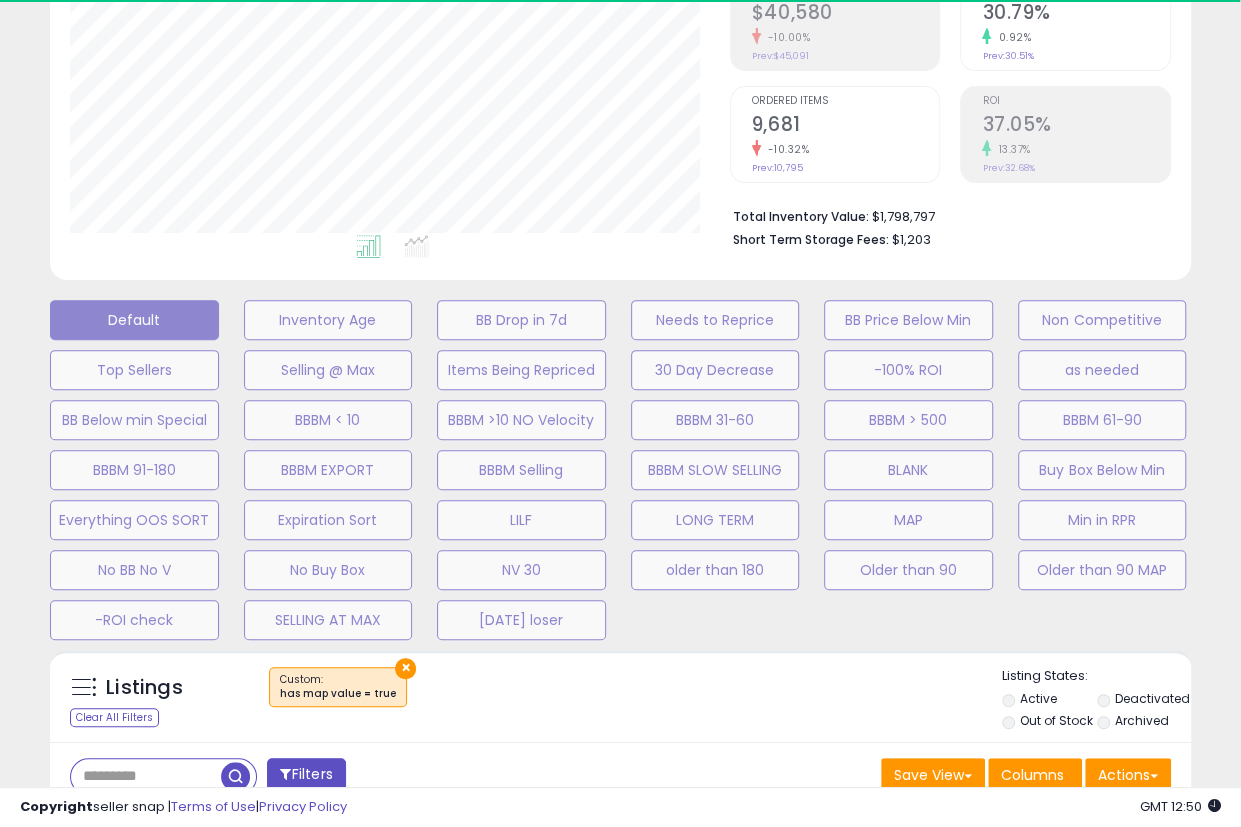 select on "**" 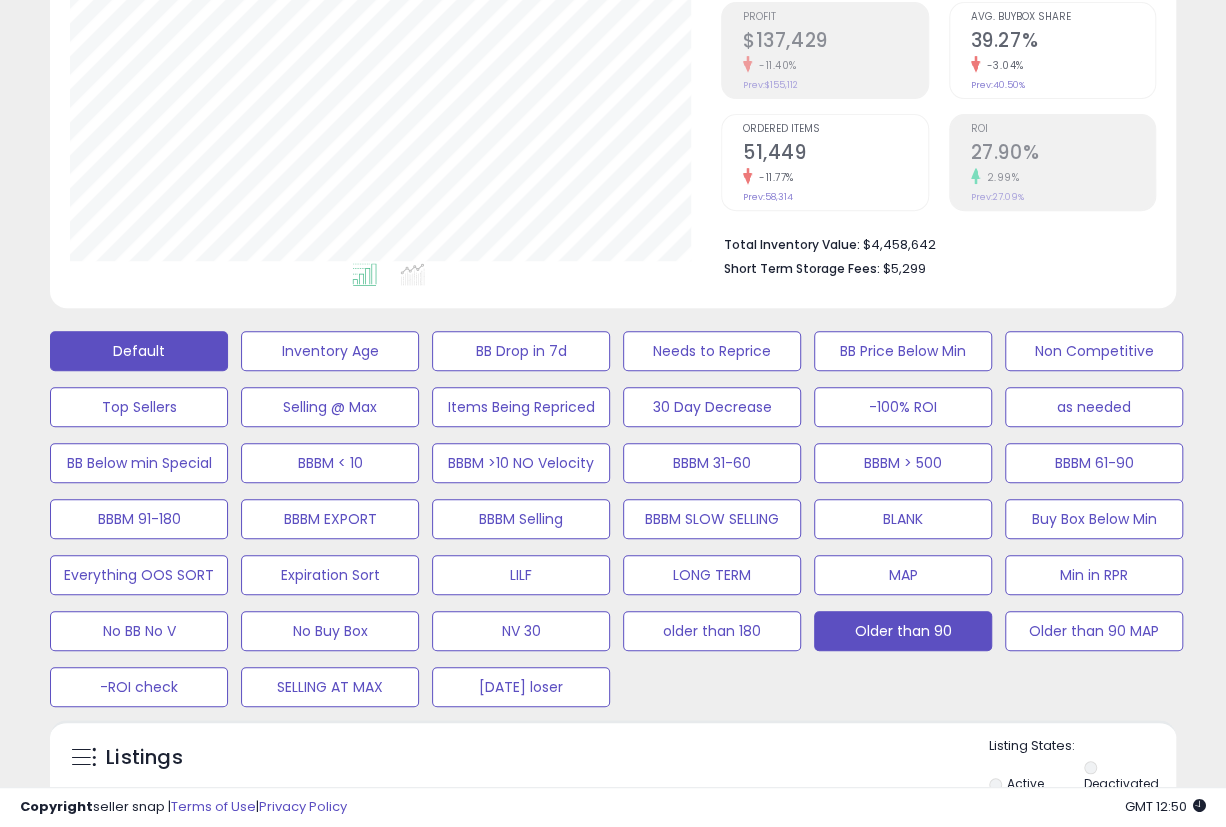 scroll, scrollTop: 999590, scrollLeft: 999349, axis: both 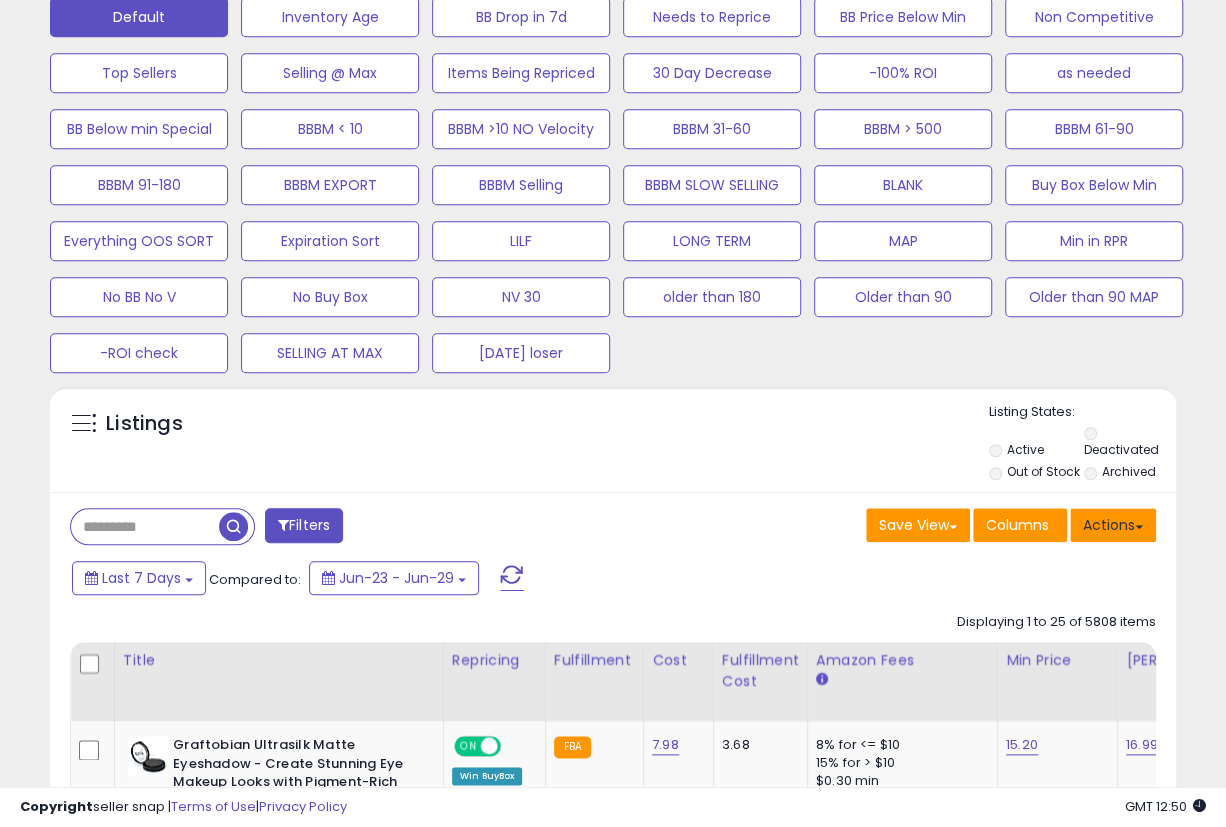 drag, startPoint x: 1110, startPoint y: 432, endPoint x: 1078, endPoint y: 436, distance: 32.24903 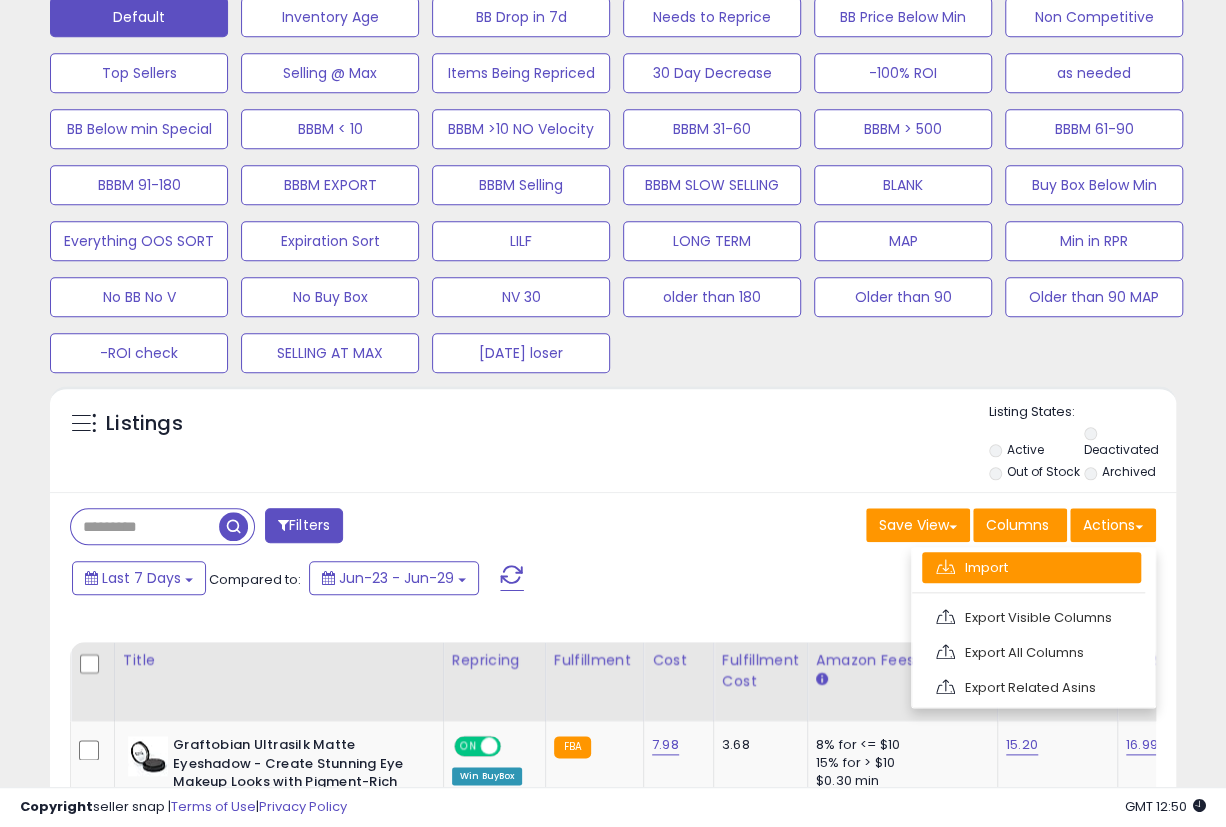 click on "Import" at bounding box center [1031, 567] 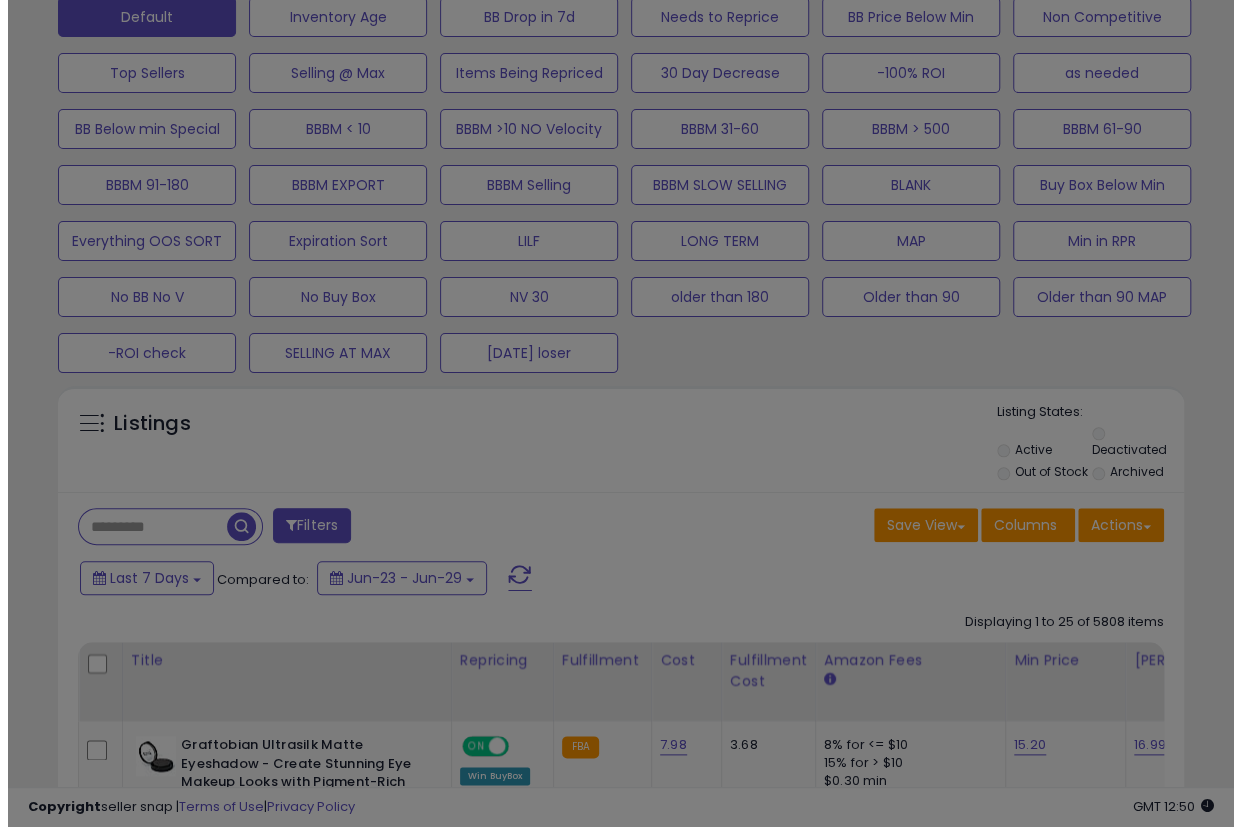 scroll, scrollTop: 999590, scrollLeft: 999340, axis: both 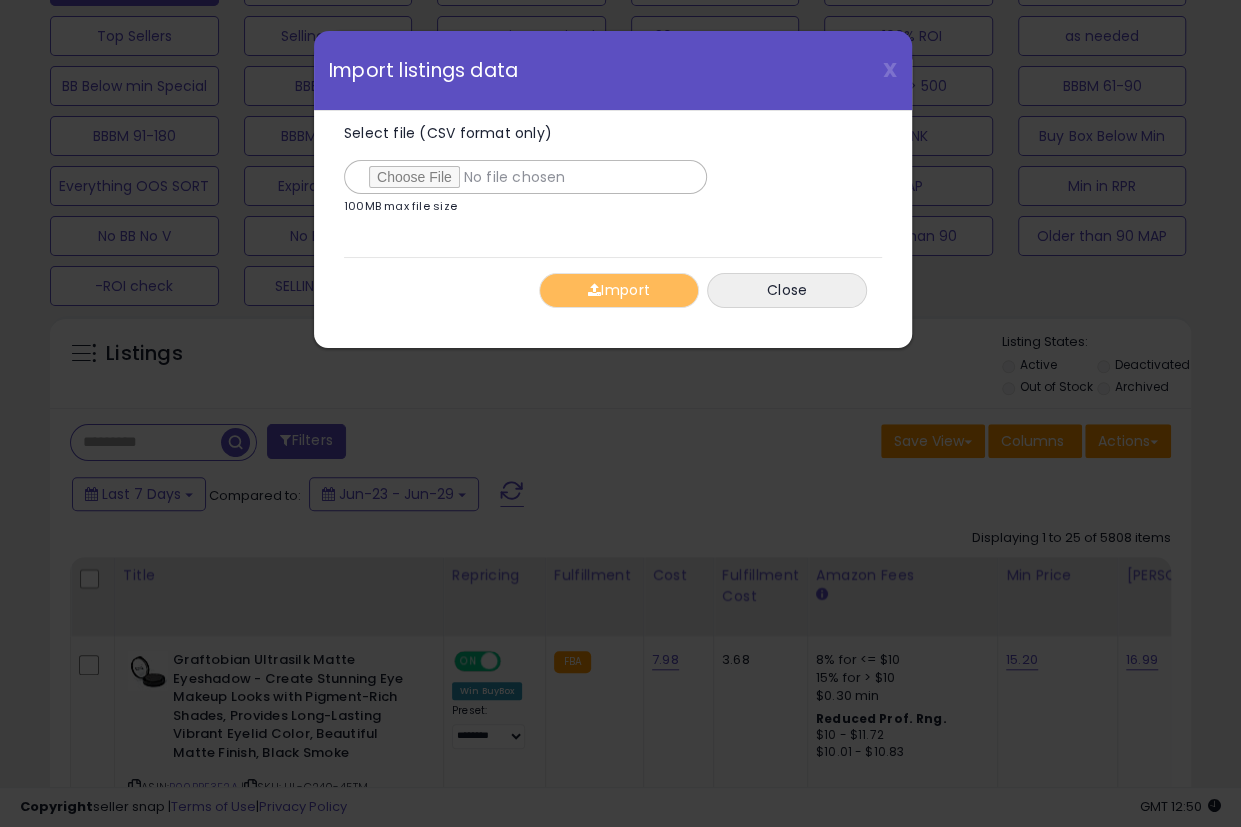 type on "**********" 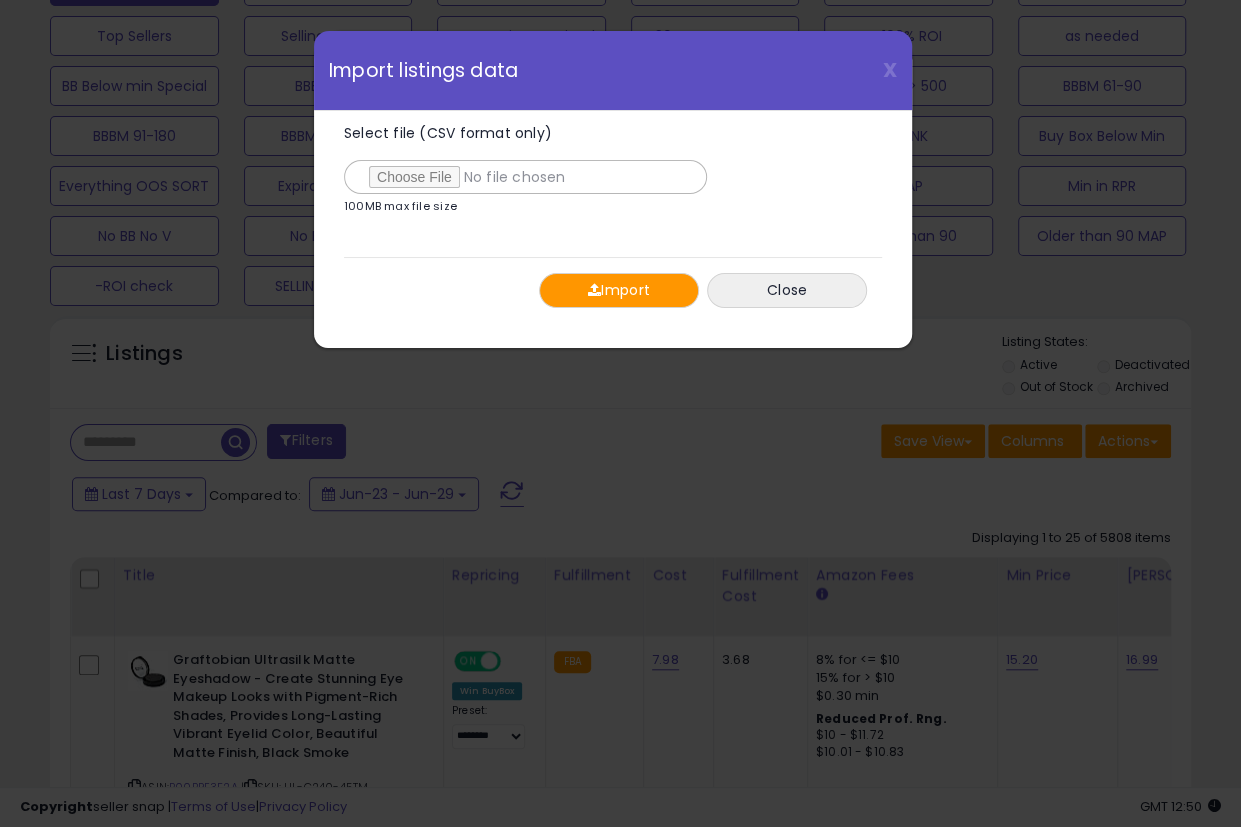 click on "Import
Close" at bounding box center [613, 290] 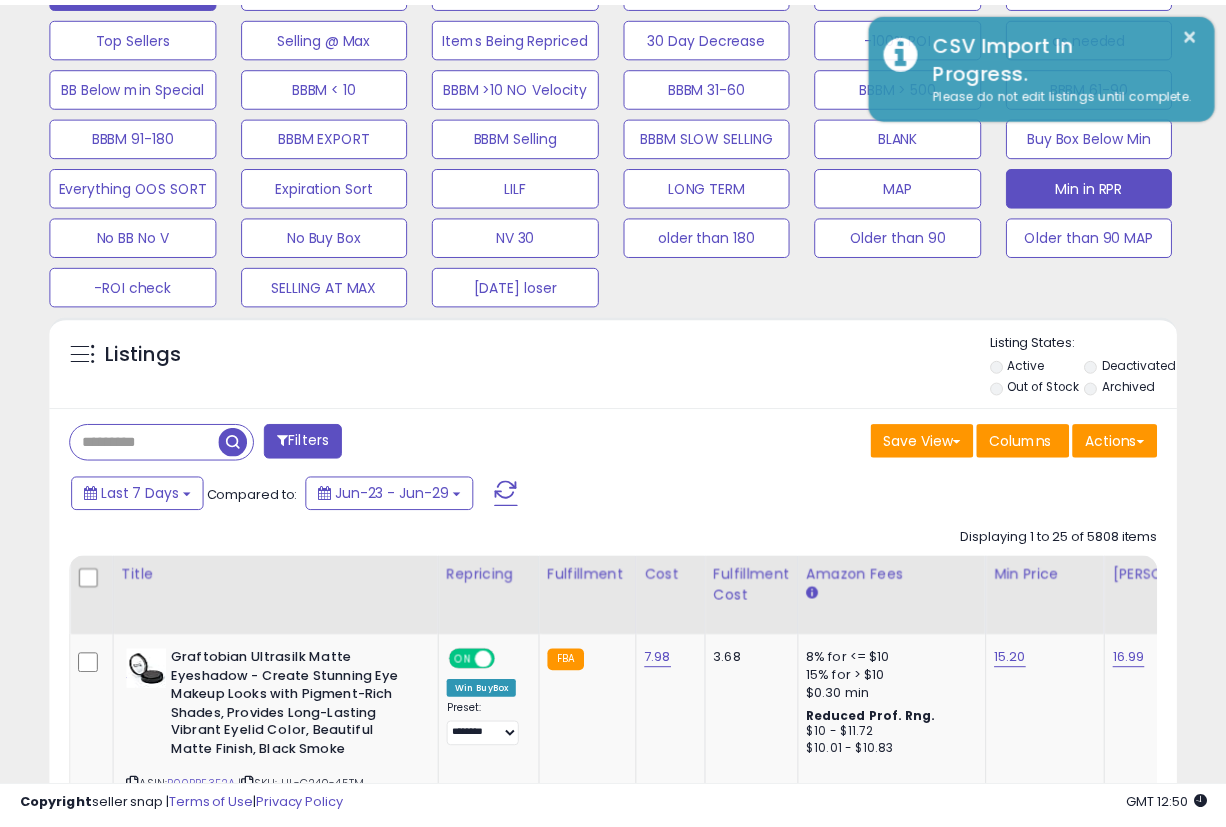 scroll, scrollTop: 410, scrollLeft: 651, axis: both 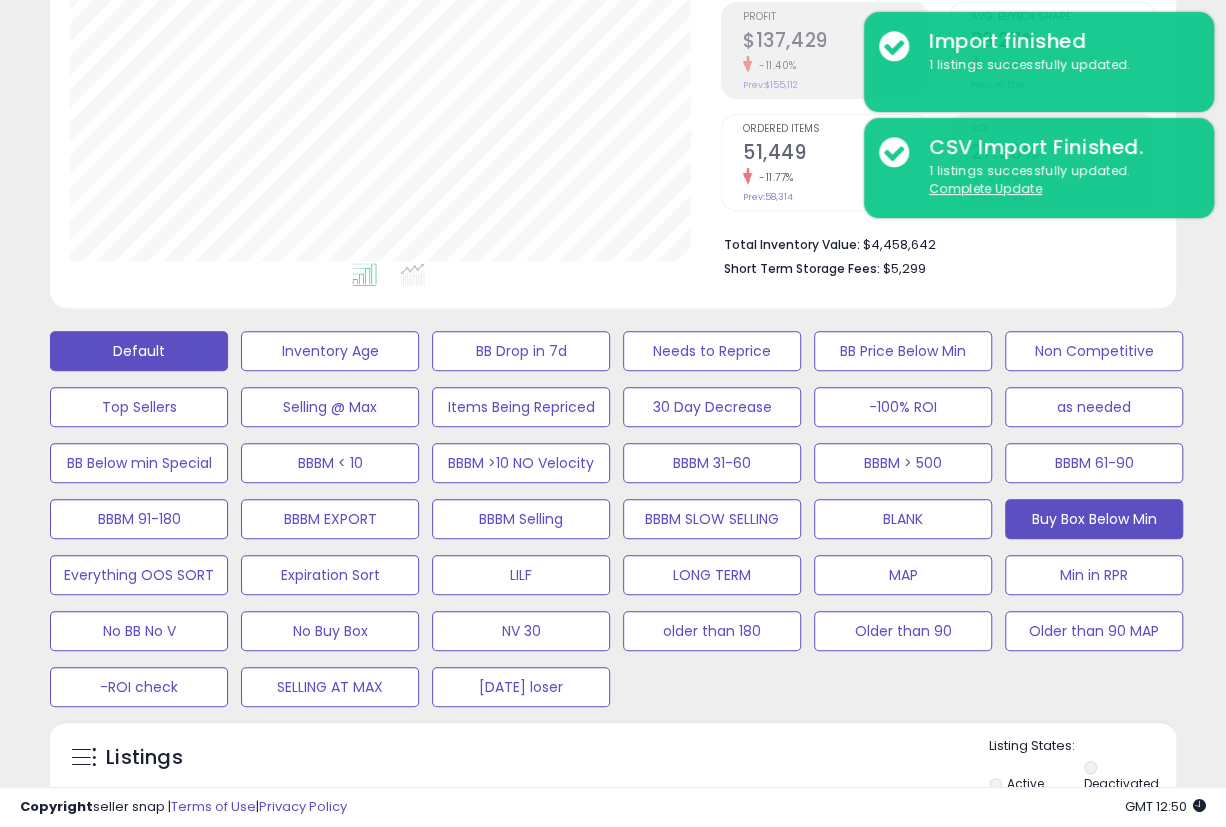 click on "Buy Box Below Min" at bounding box center (330, 351) 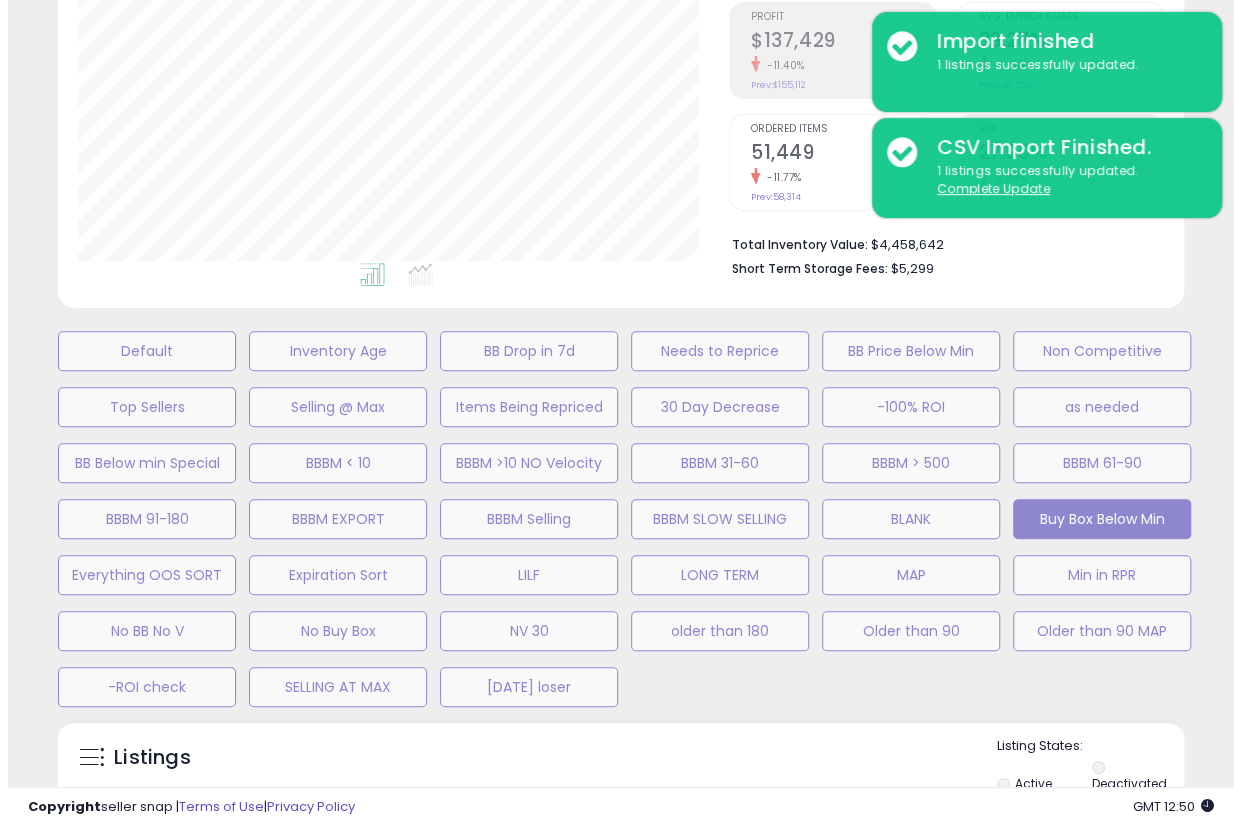 scroll, scrollTop: 999590, scrollLeft: 999340, axis: both 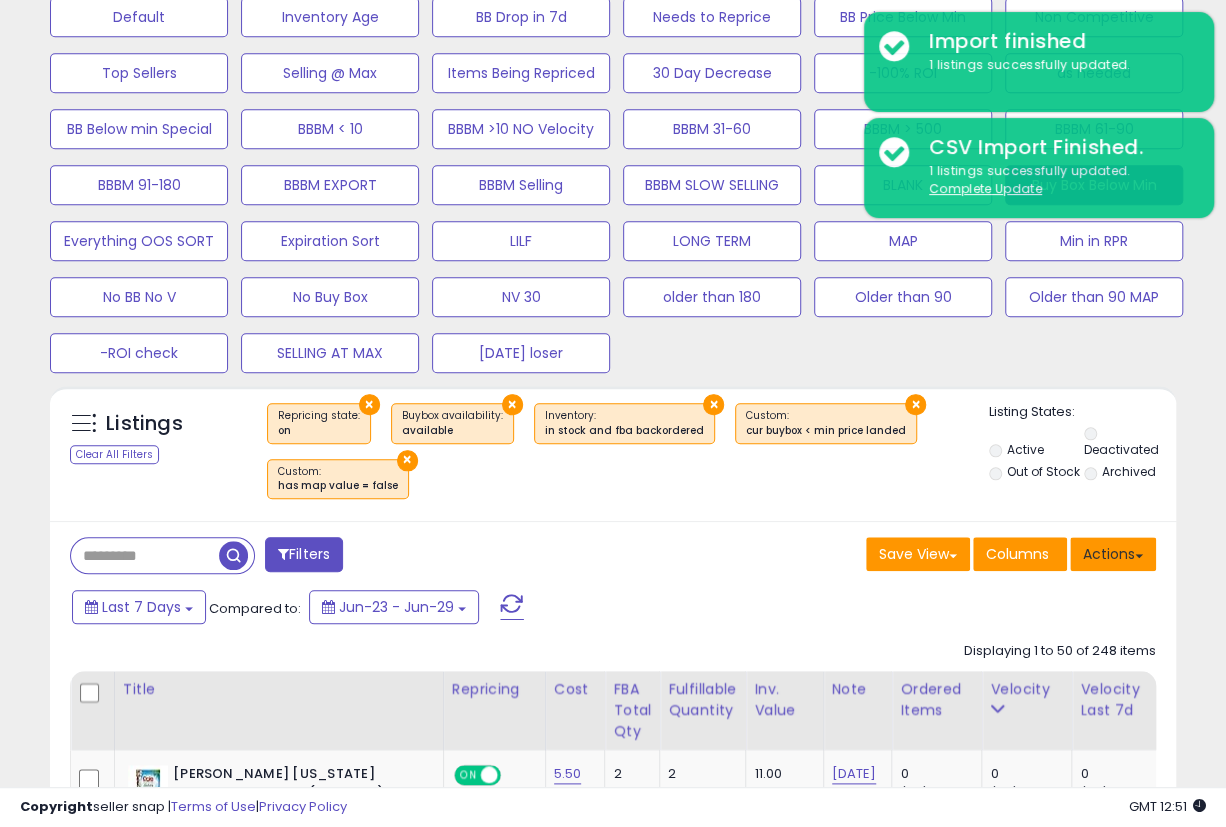 click on "Actions" at bounding box center (1113, 554) 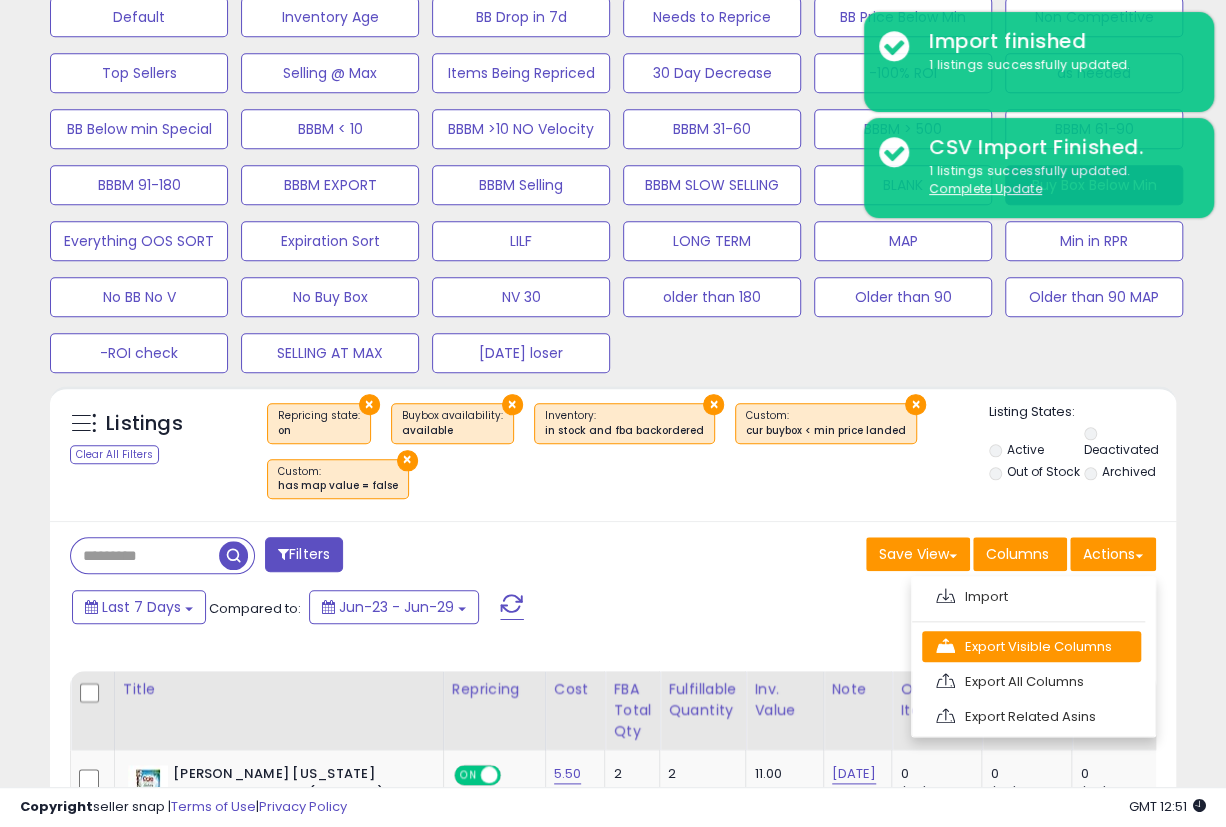 click on "Export Visible Columns" at bounding box center (1031, 646) 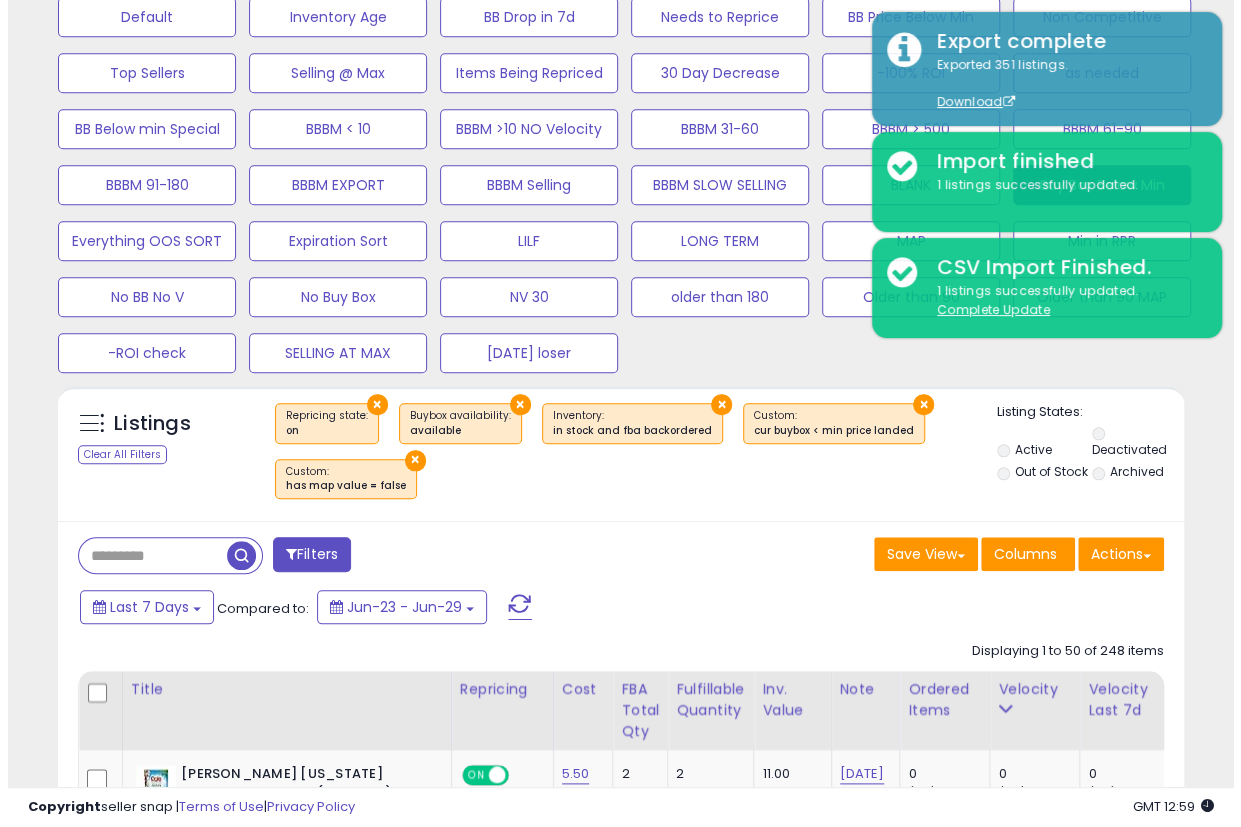 scroll, scrollTop: 330, scrollLeft: 0, axis: vertical 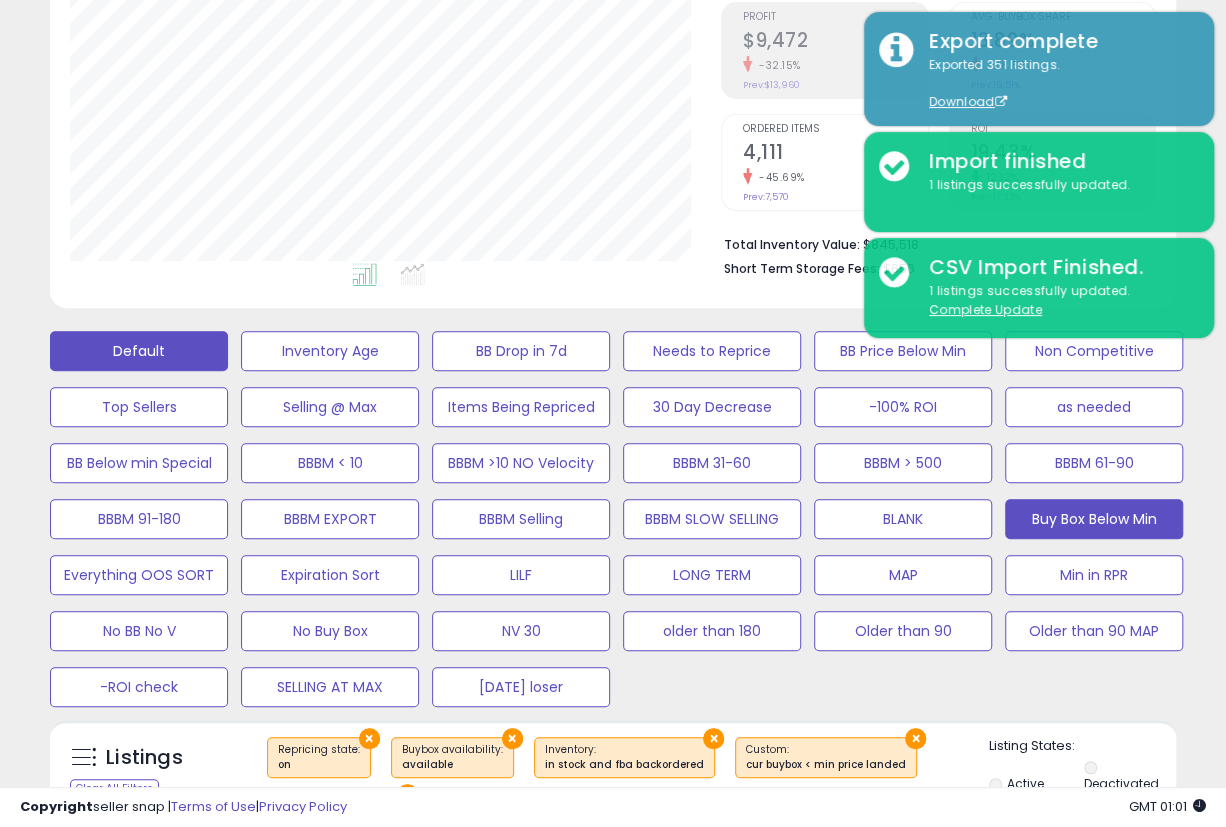 click on "Default" at bounding box center [139, 351] 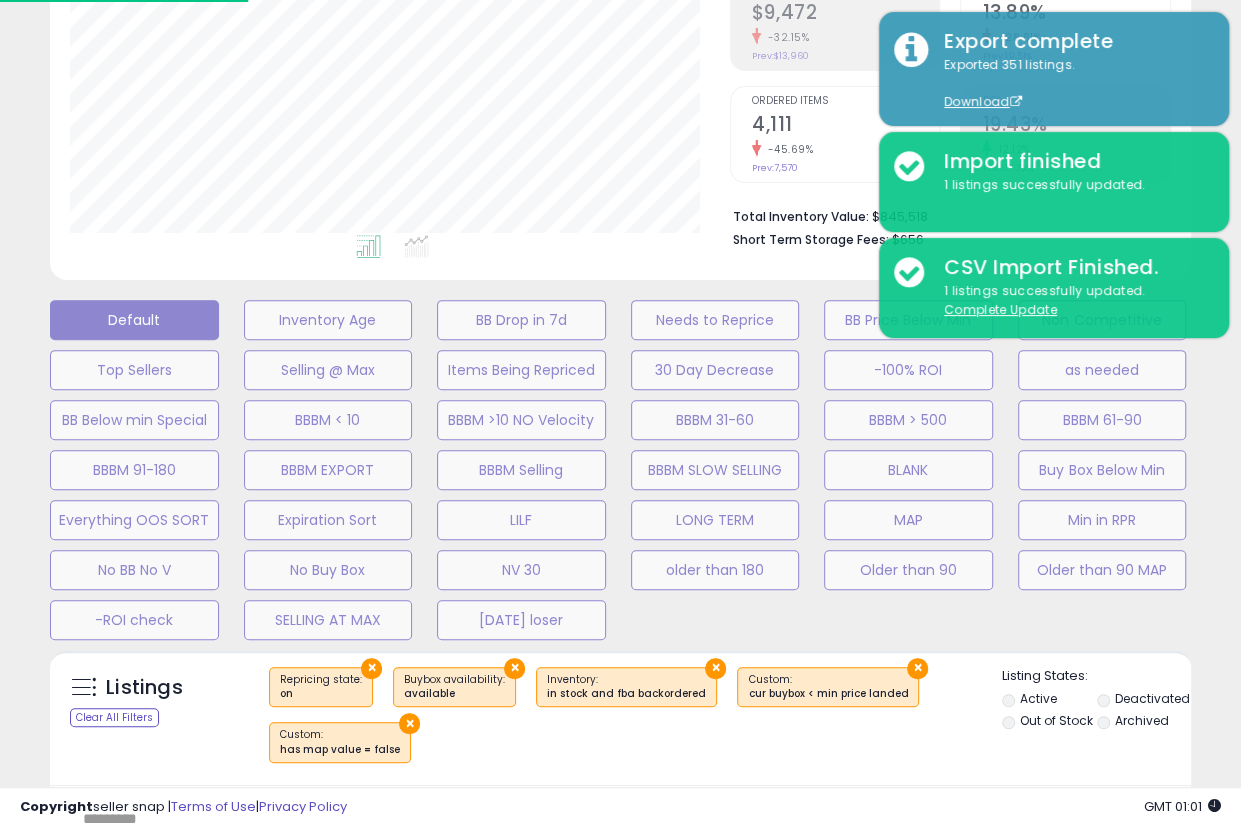 scroll, scrollTop: 999590, scrollLeft: 999340, axis: both 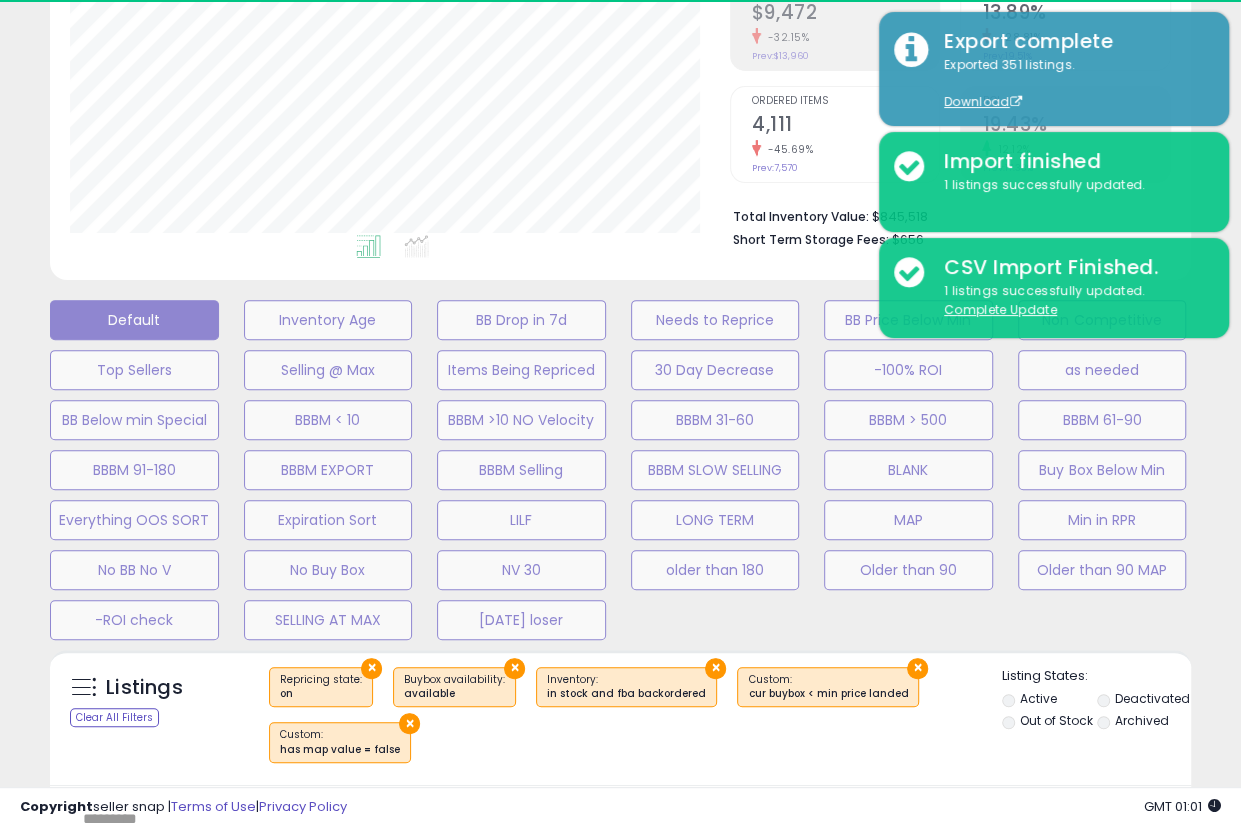 select on "**" 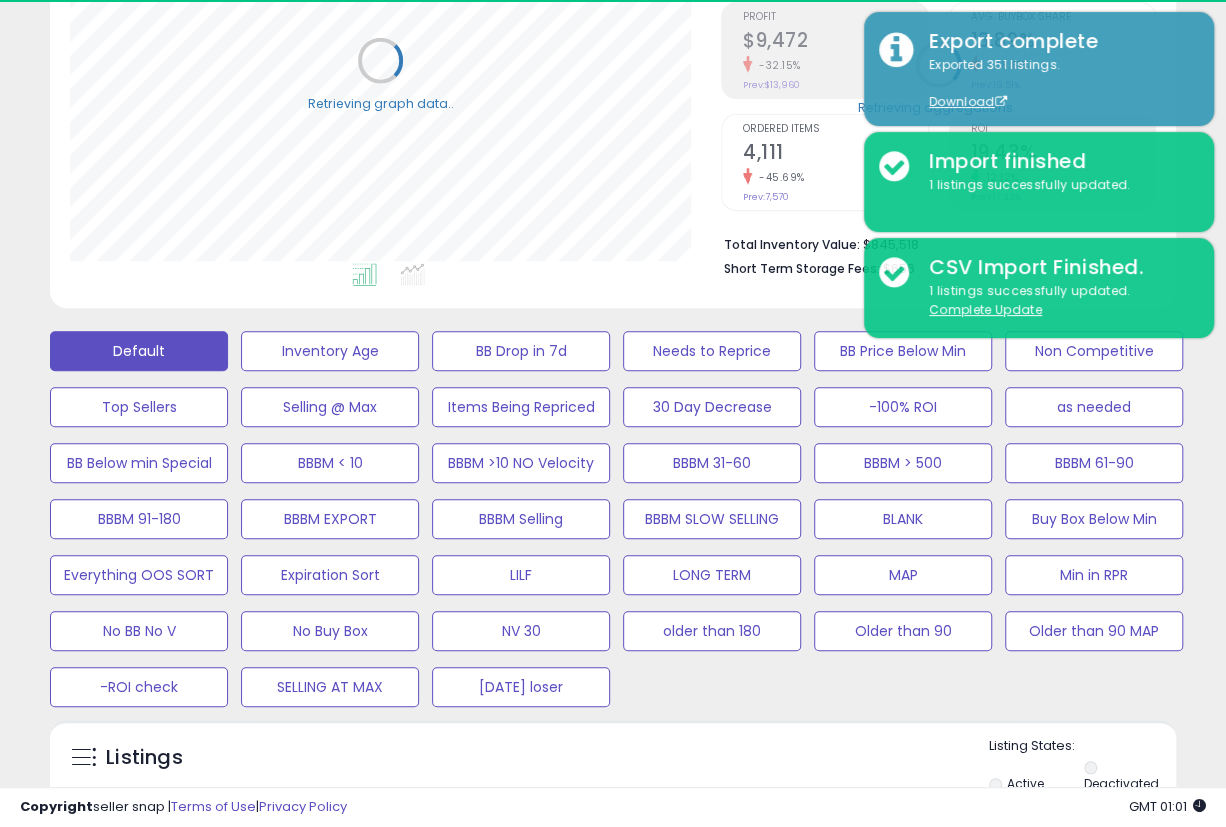 scroll, scrollTop: 410, scrollLeft: 651, axis: both 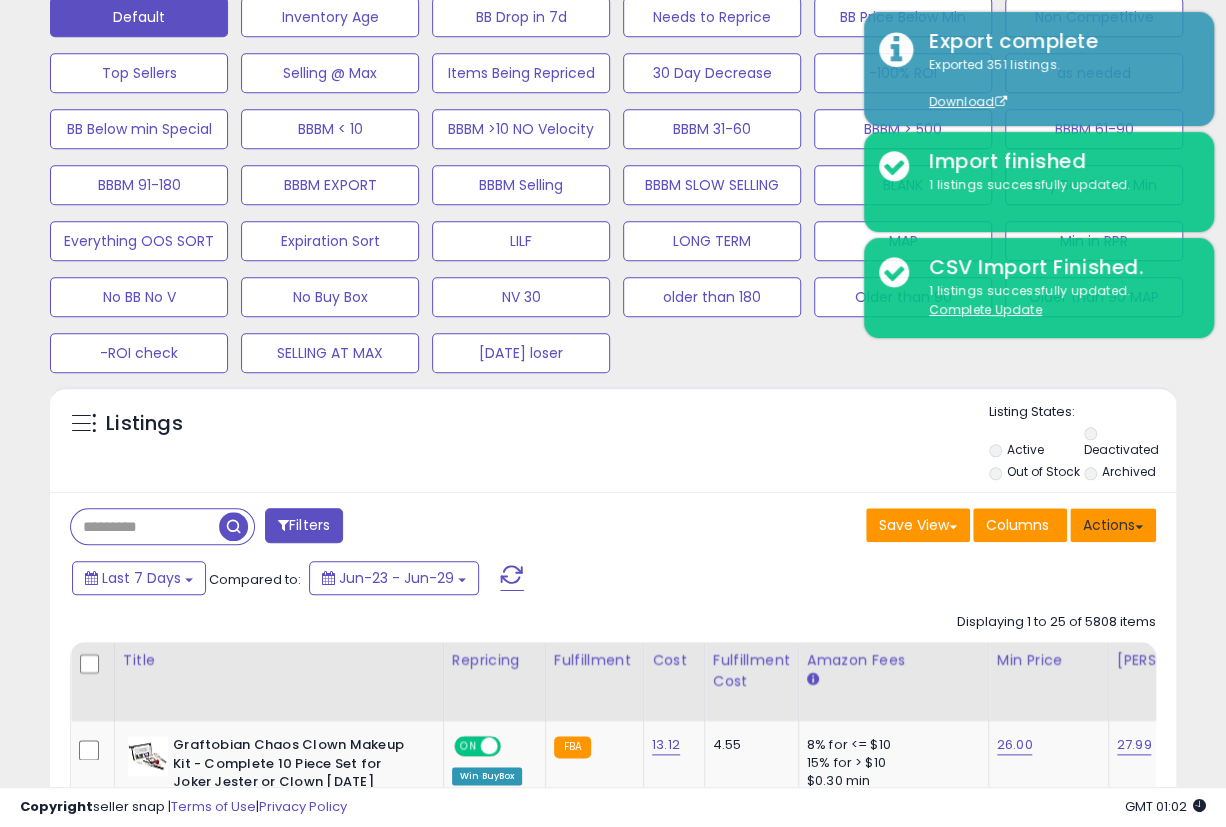 click on "Actions" at bounding box center [1113, 525] 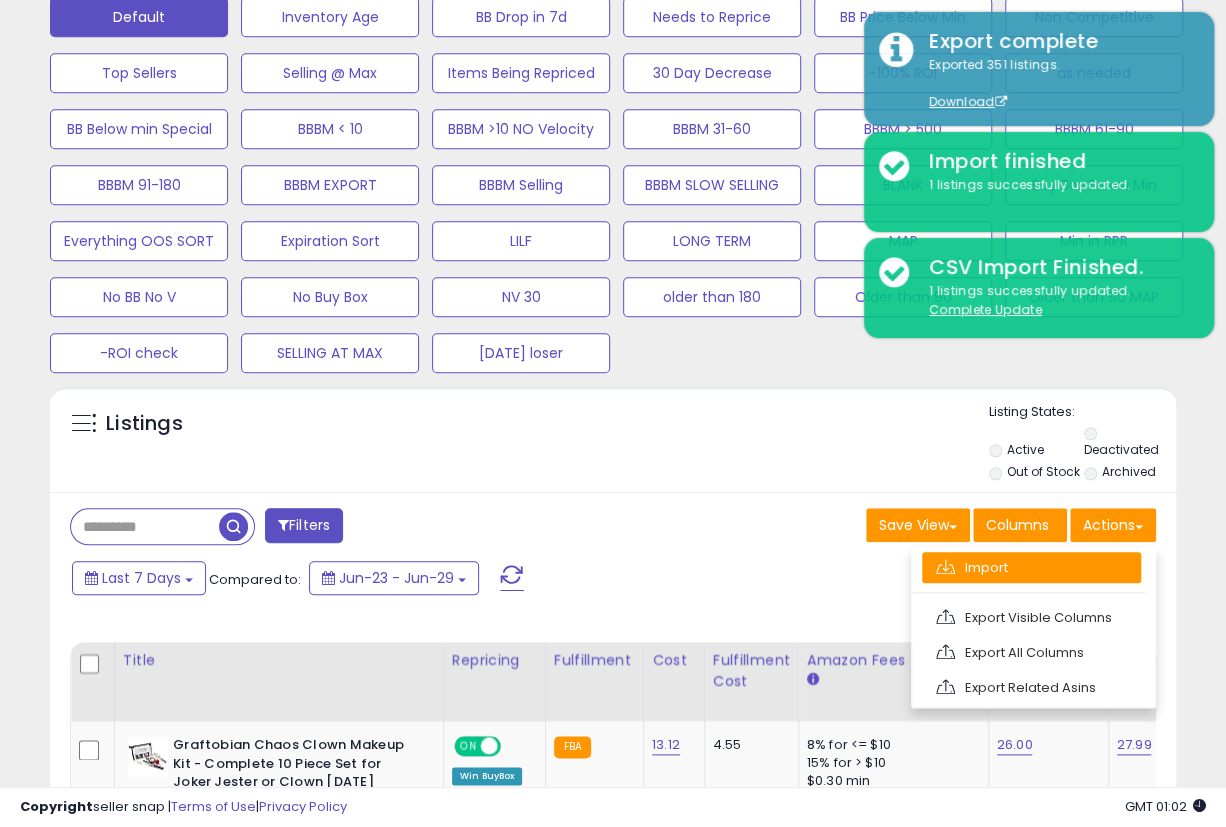 click on "Import" at bounding box center (1031, 567) 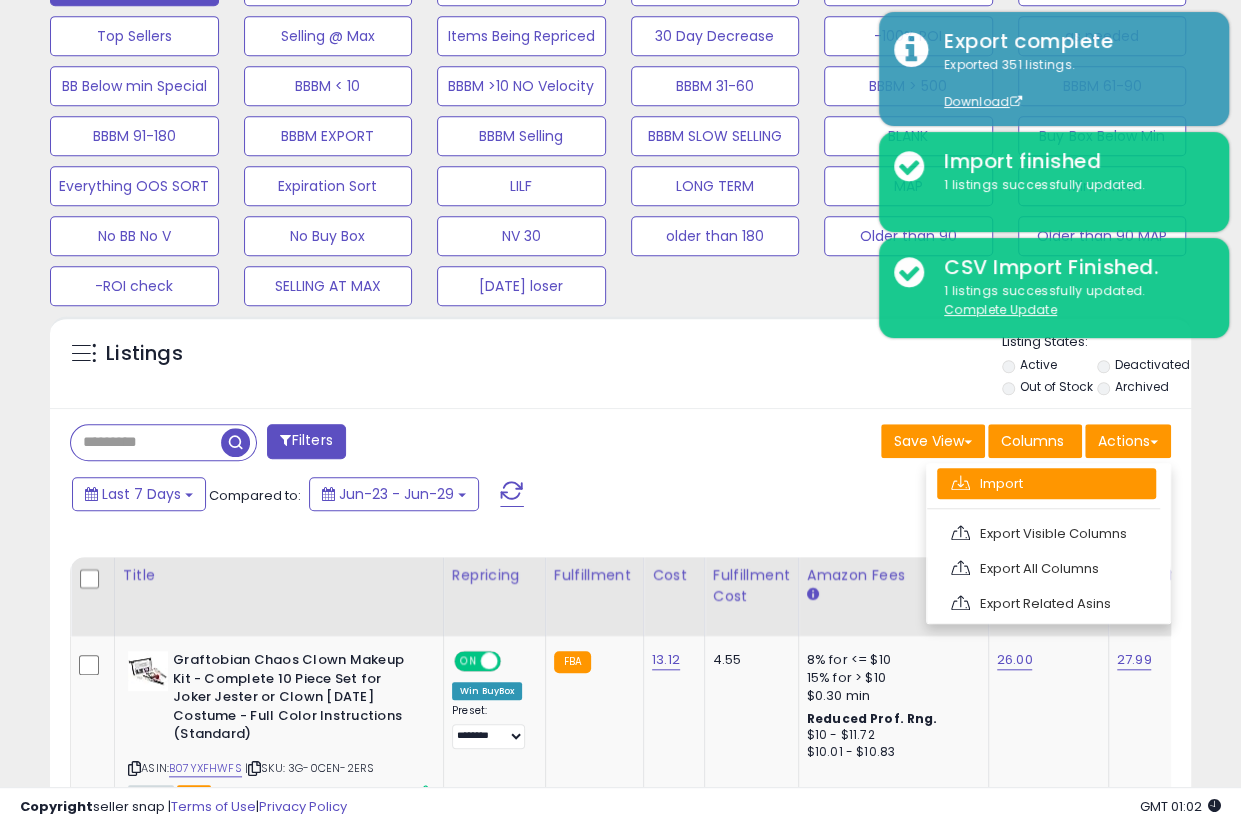 scroll, scrollTop: 999590, scrollLeft: 999340, axis: both 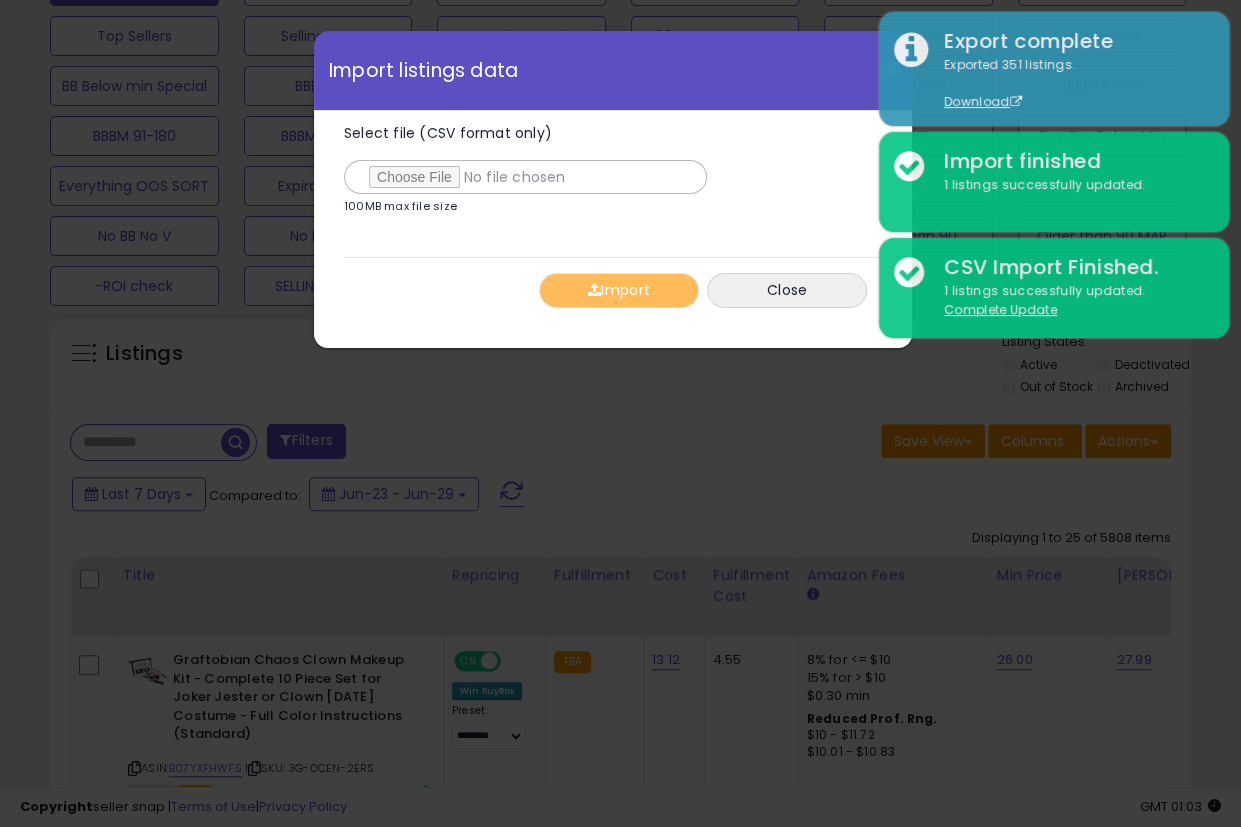 type on "**********" 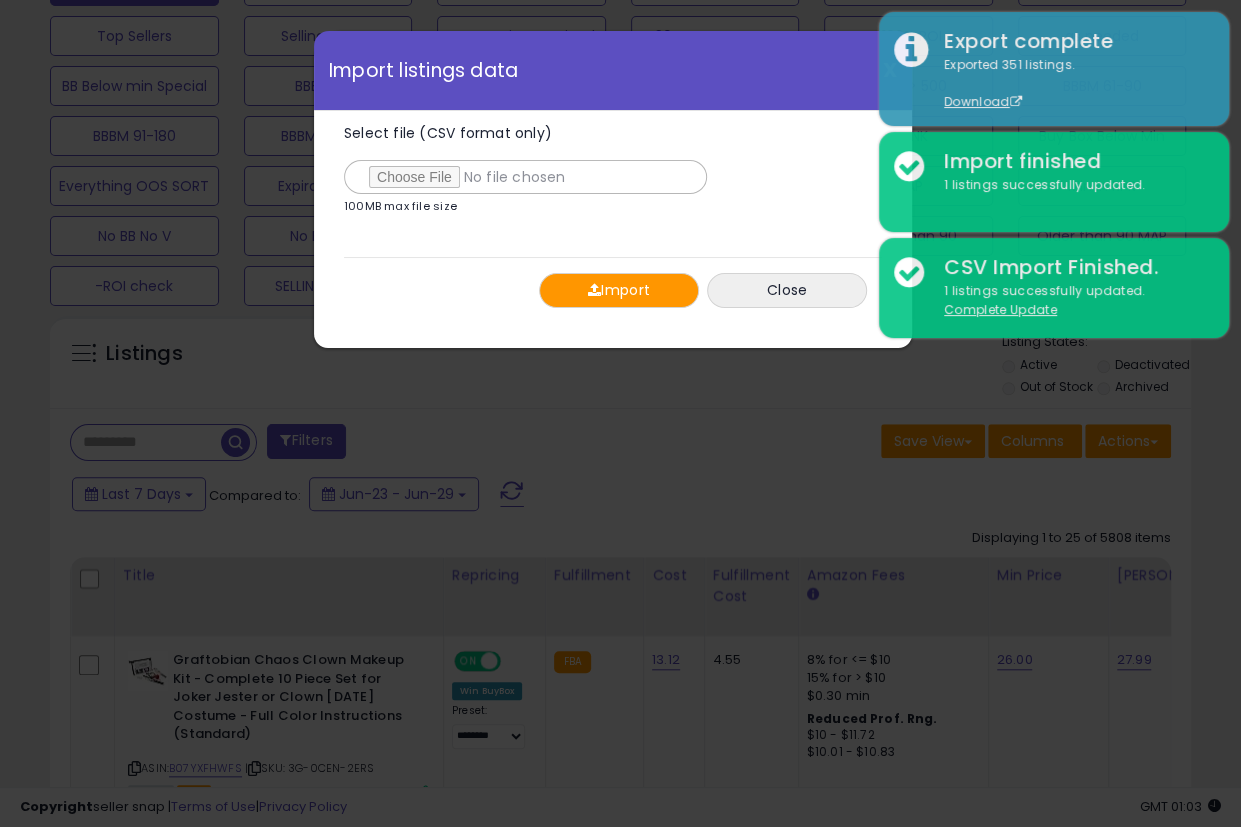 click on "Import" at bounding box center (619, 290) 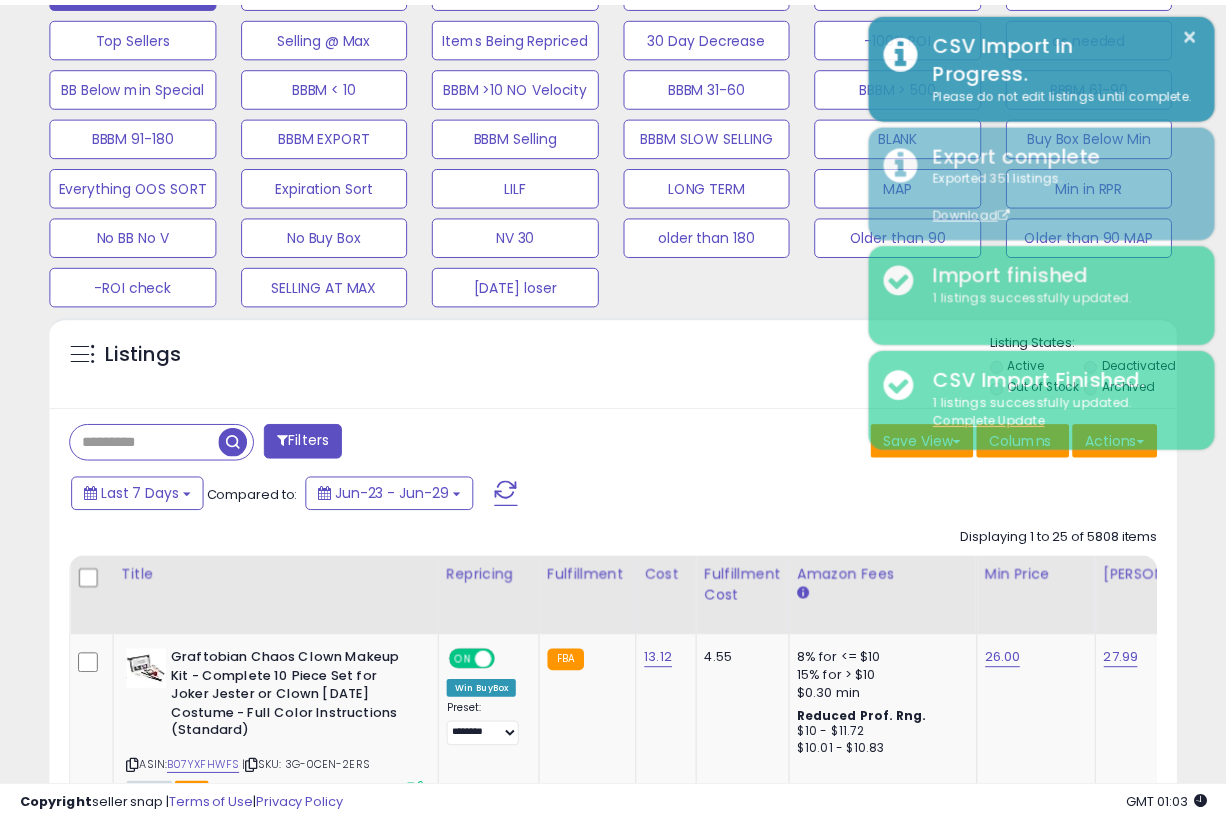 scroll, scrollTop: 410, scrollLeft: 651, axis: both 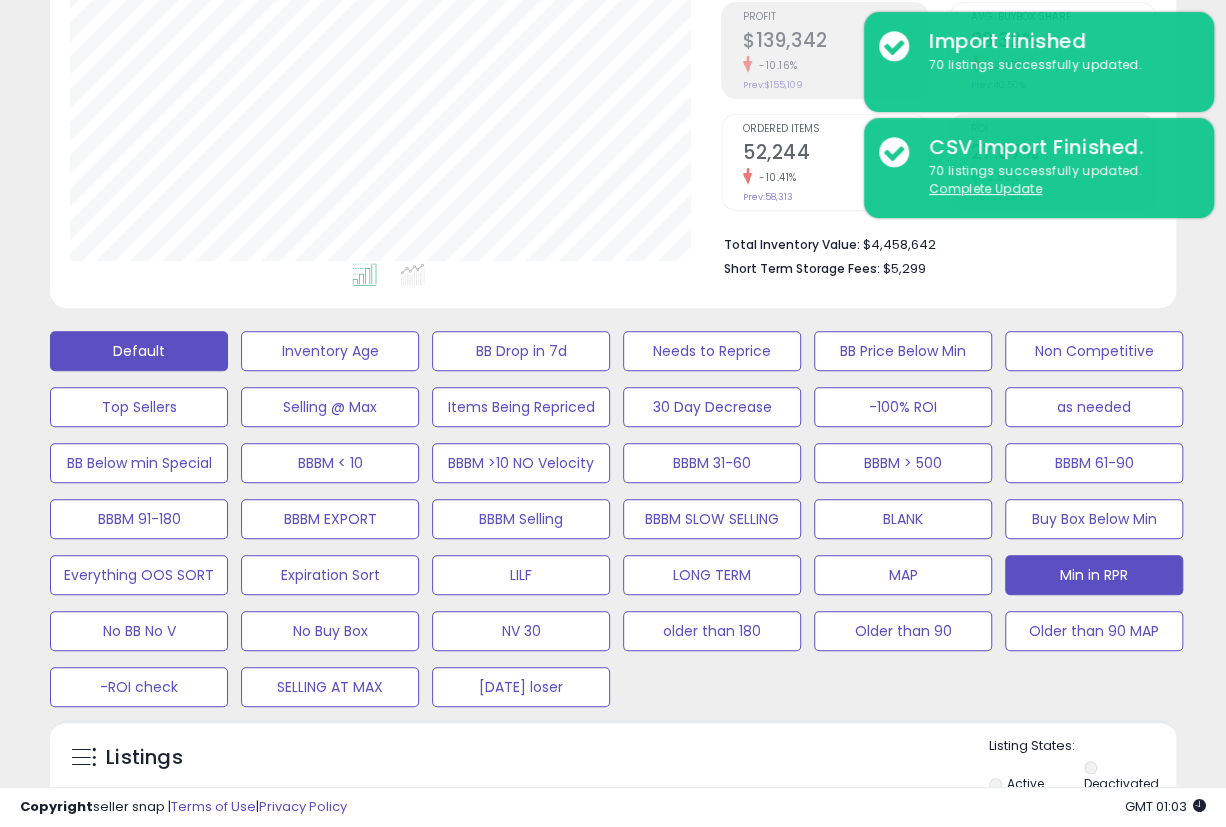 click on "Min in RPR" at bounding box center (330, 351) 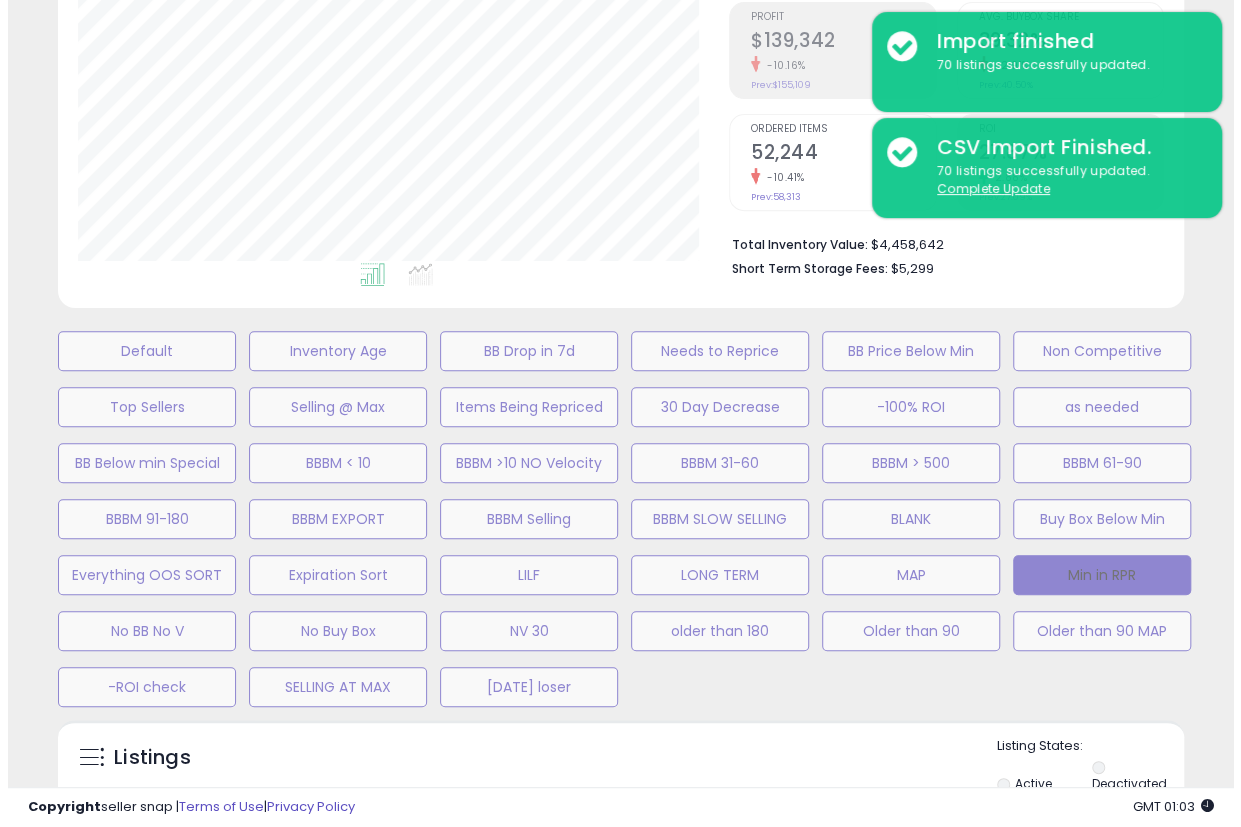 scroll, scrollTop: 999590, scrollLeft: 999340, axis: both 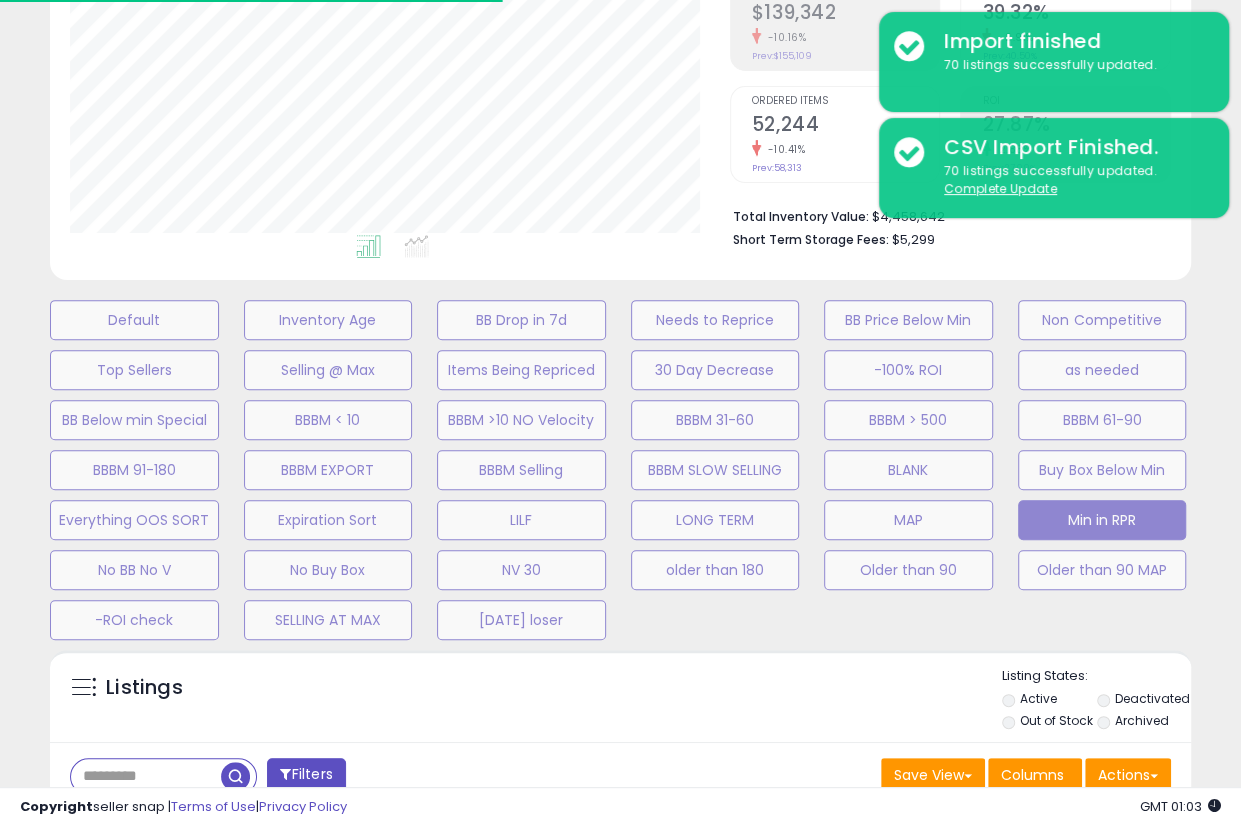 select on "**" 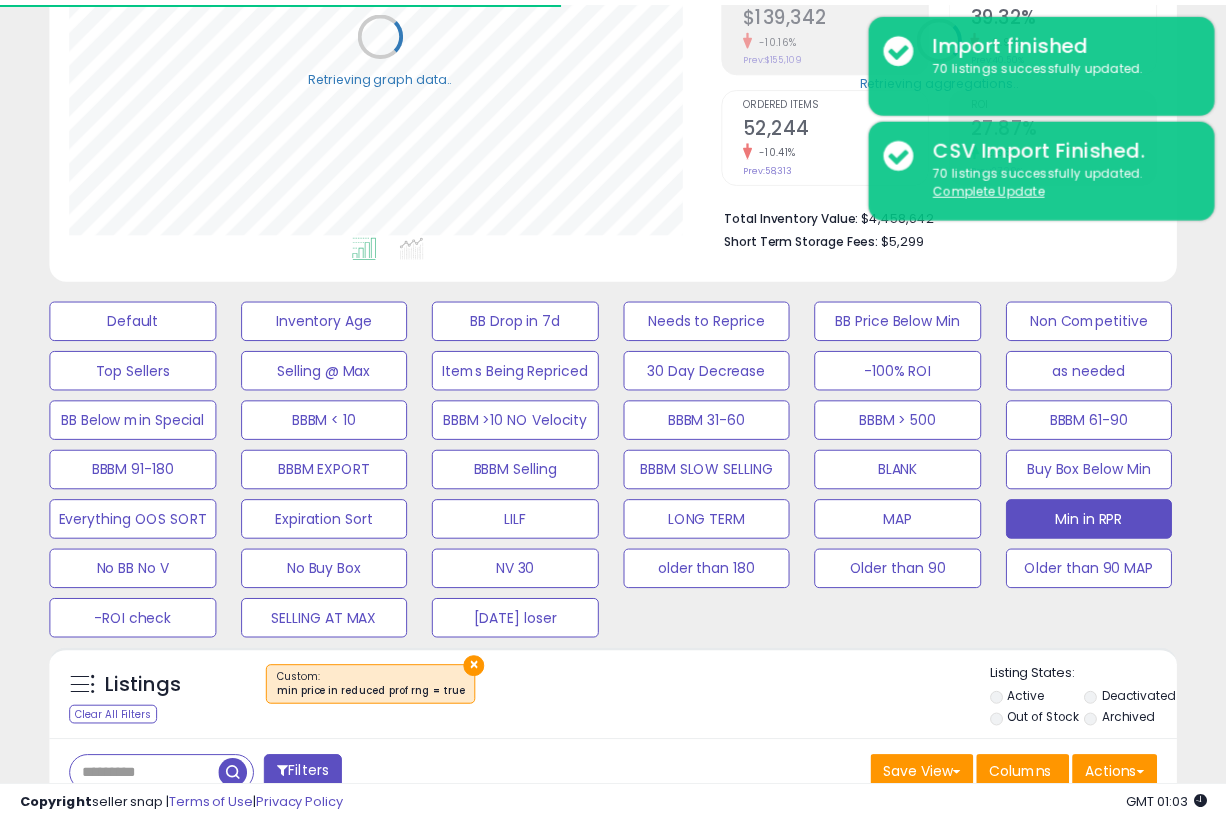 scroll, scrollTop: 660, scrollLeft: 0, axis: vertical 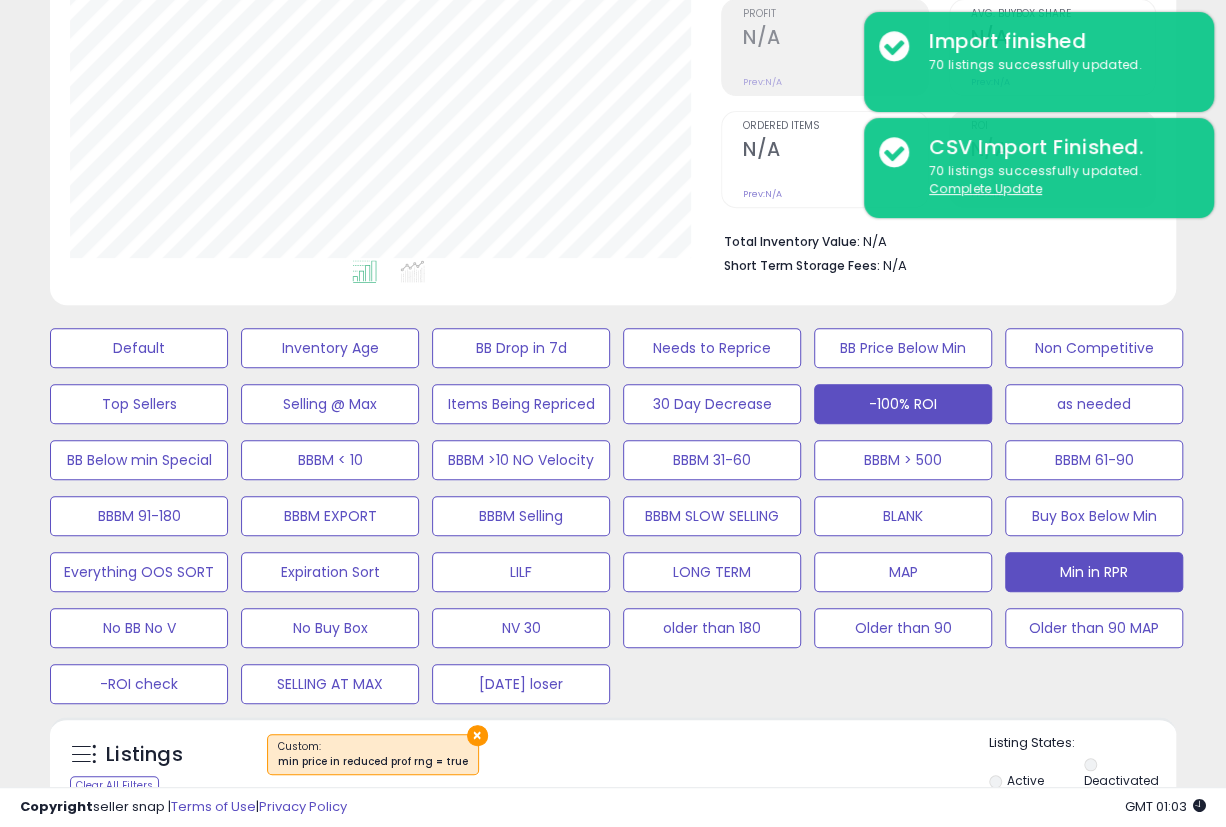 click on "-100% ROI" at bounding box center (139, 348) 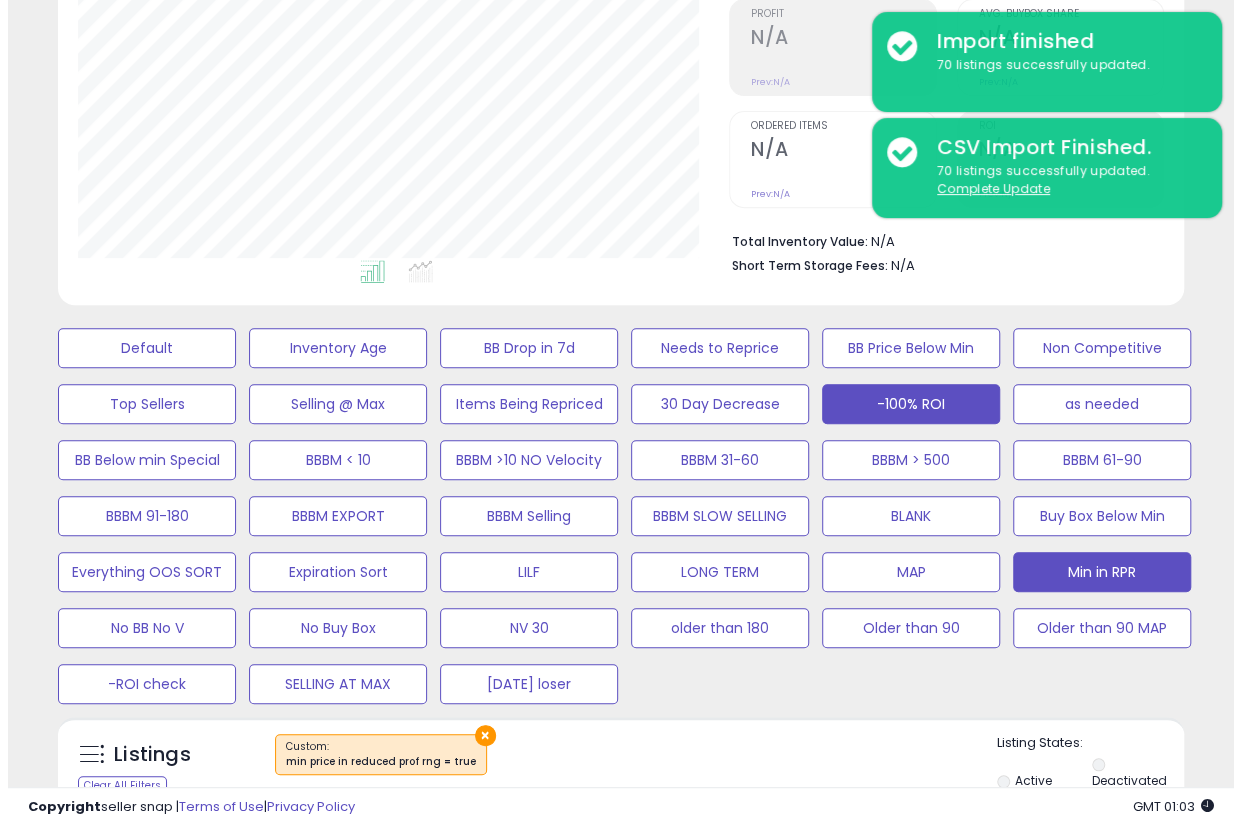 scroll, scrollTop: 999590, scrollLeft: 999340, axis: both 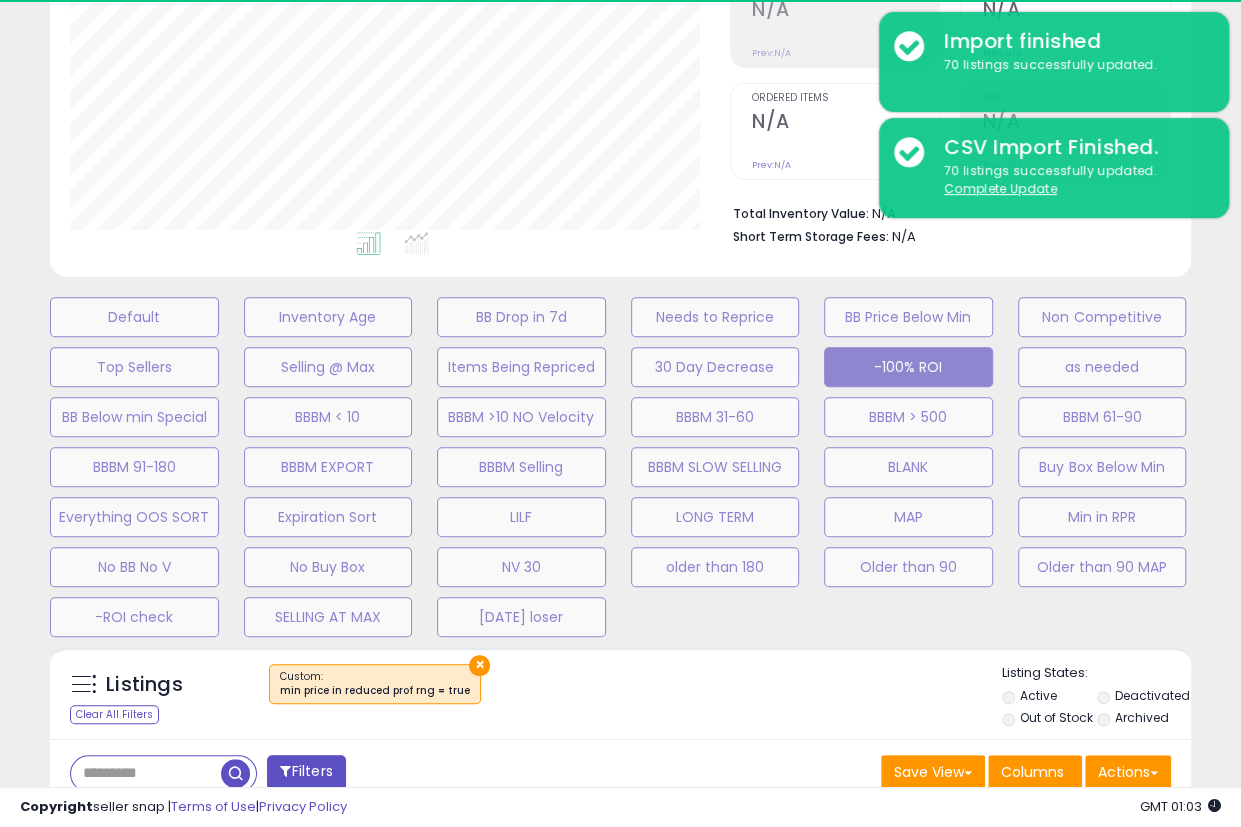 select 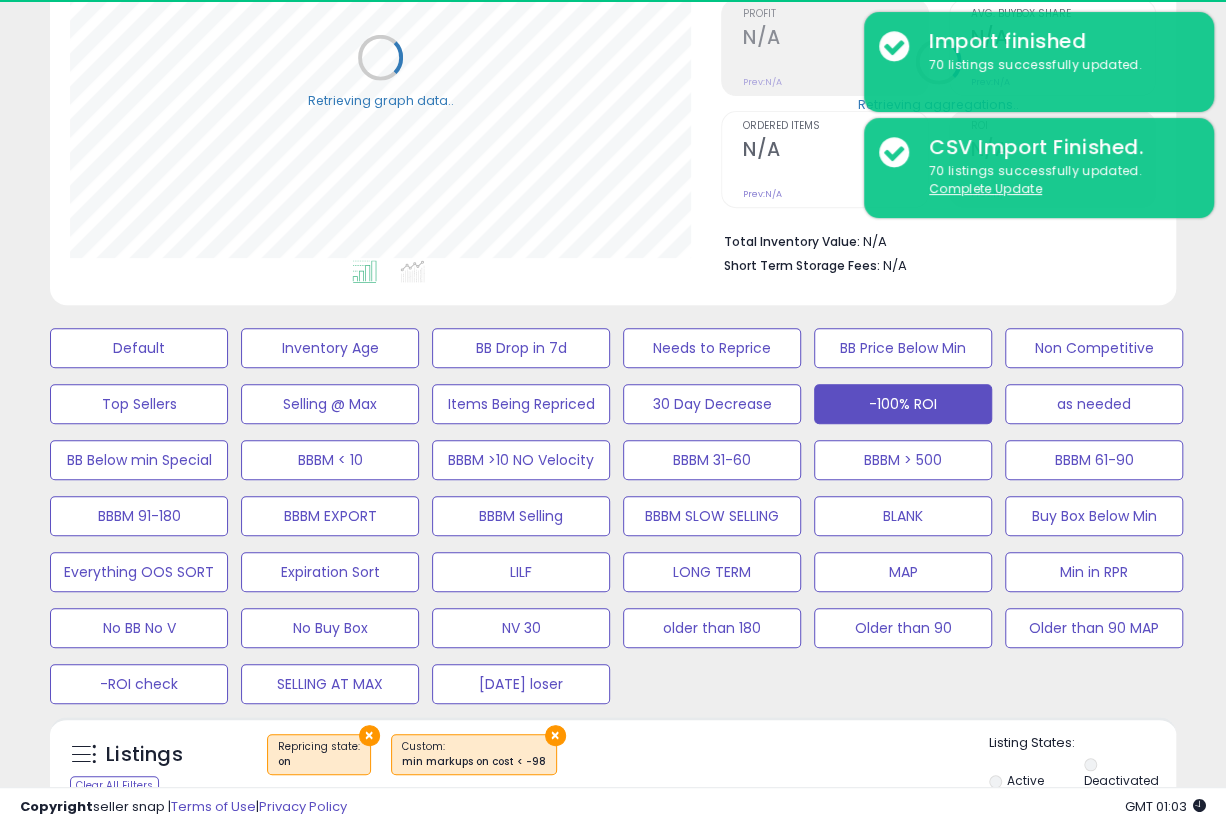 scroll, scrollTop: 410, scrollLeft: 651, axis: both 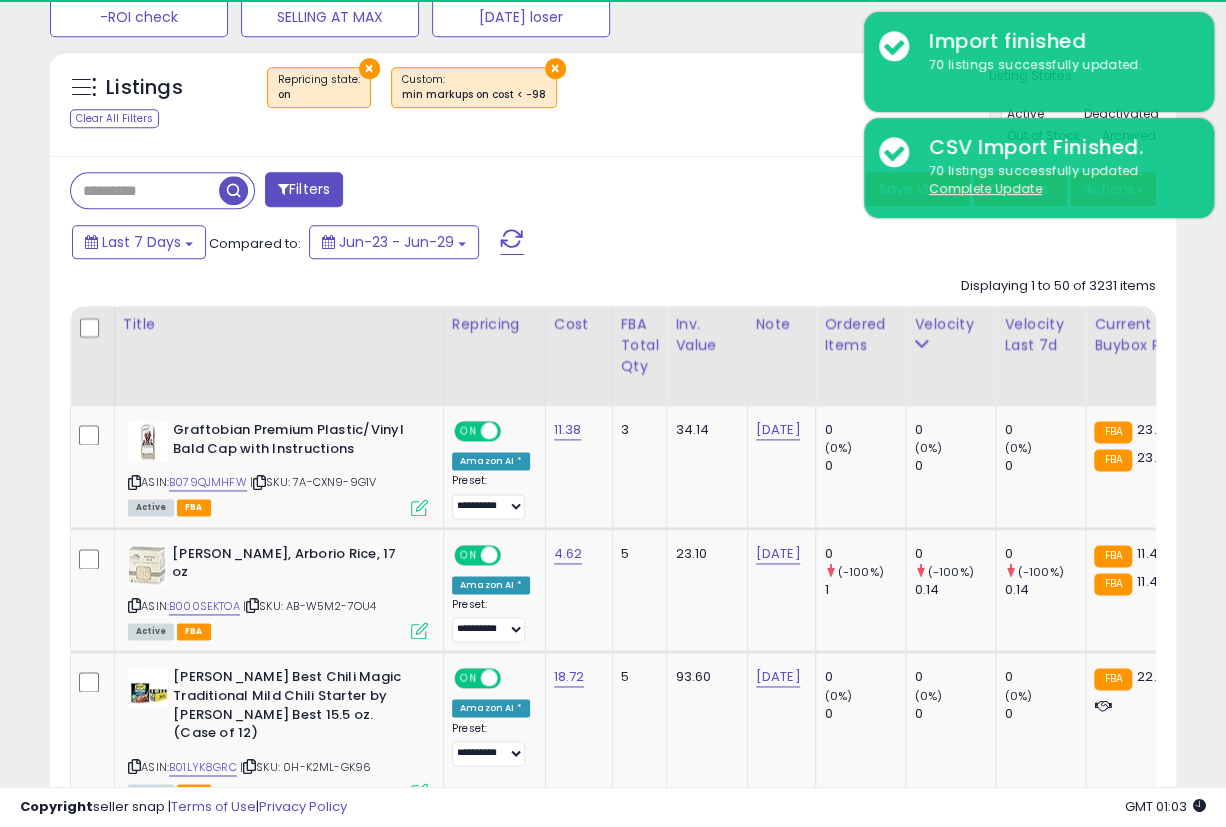 click on "Filters" at bounding box center [304, 189] 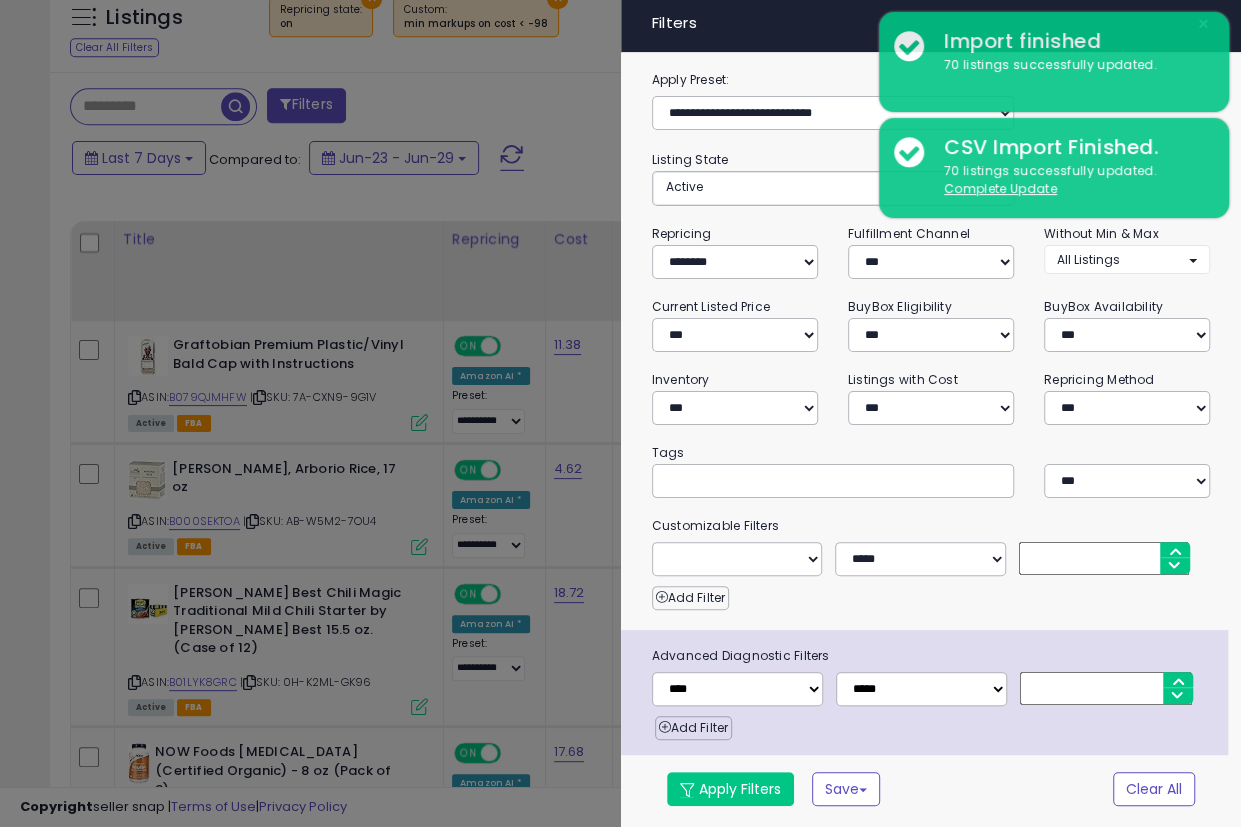 scroll, scrollTop: 999590, scrollLeft: 999340, axis: both 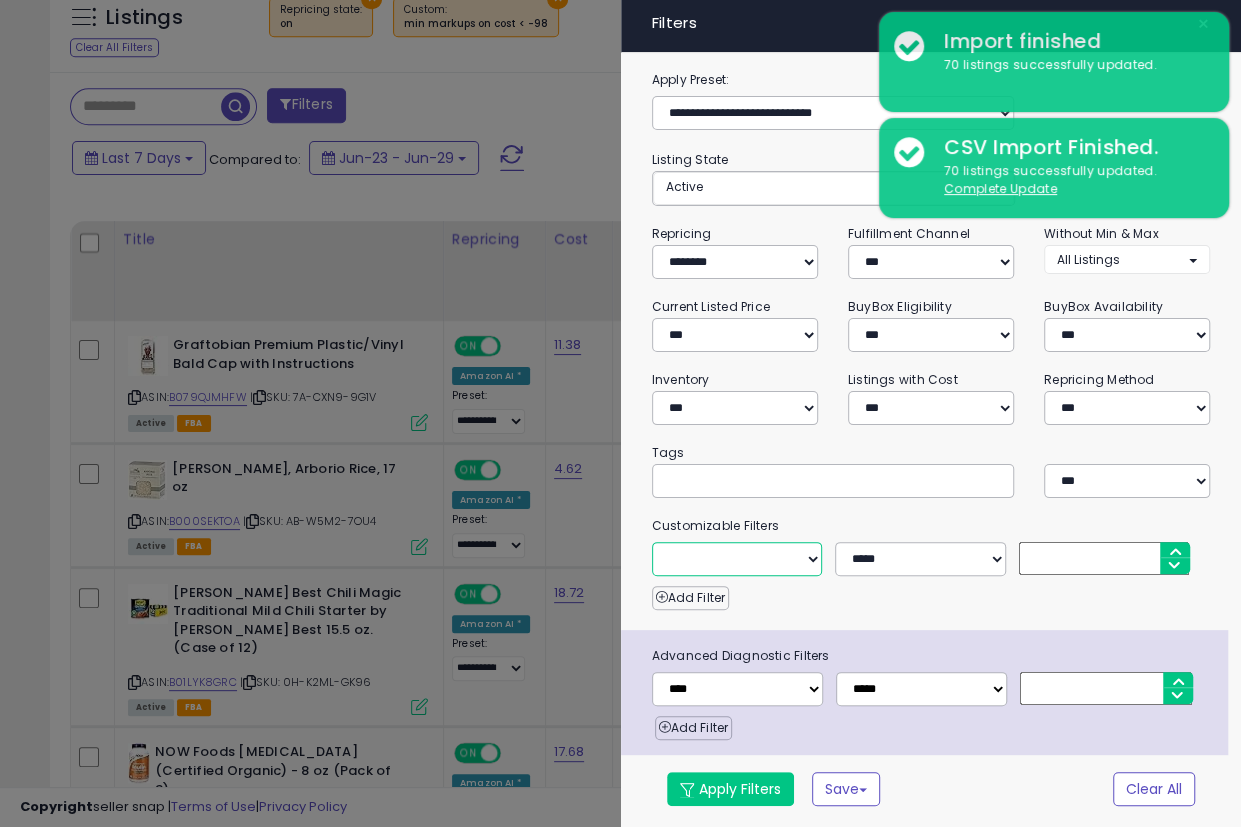 click on "**********" at bounding box center [737, 559] 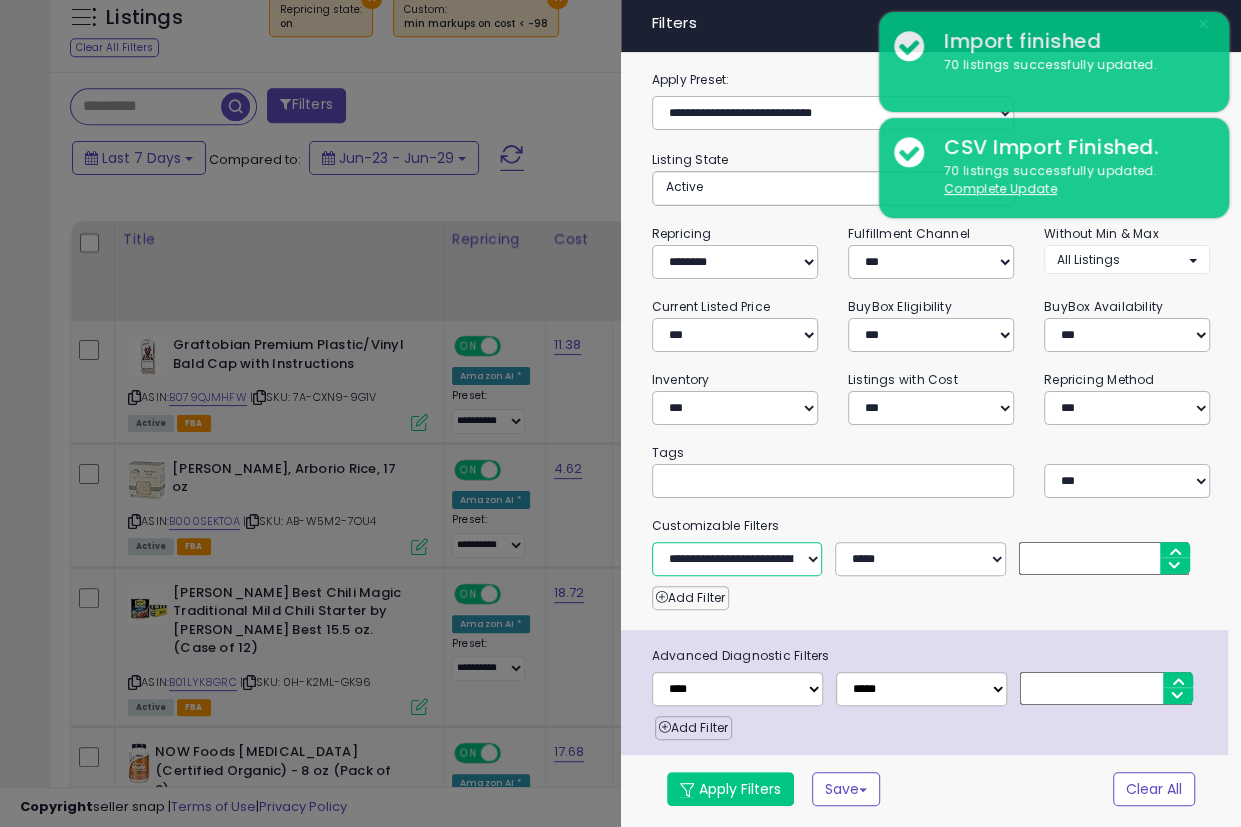 click on "**********" at bounding box center (737, 559) 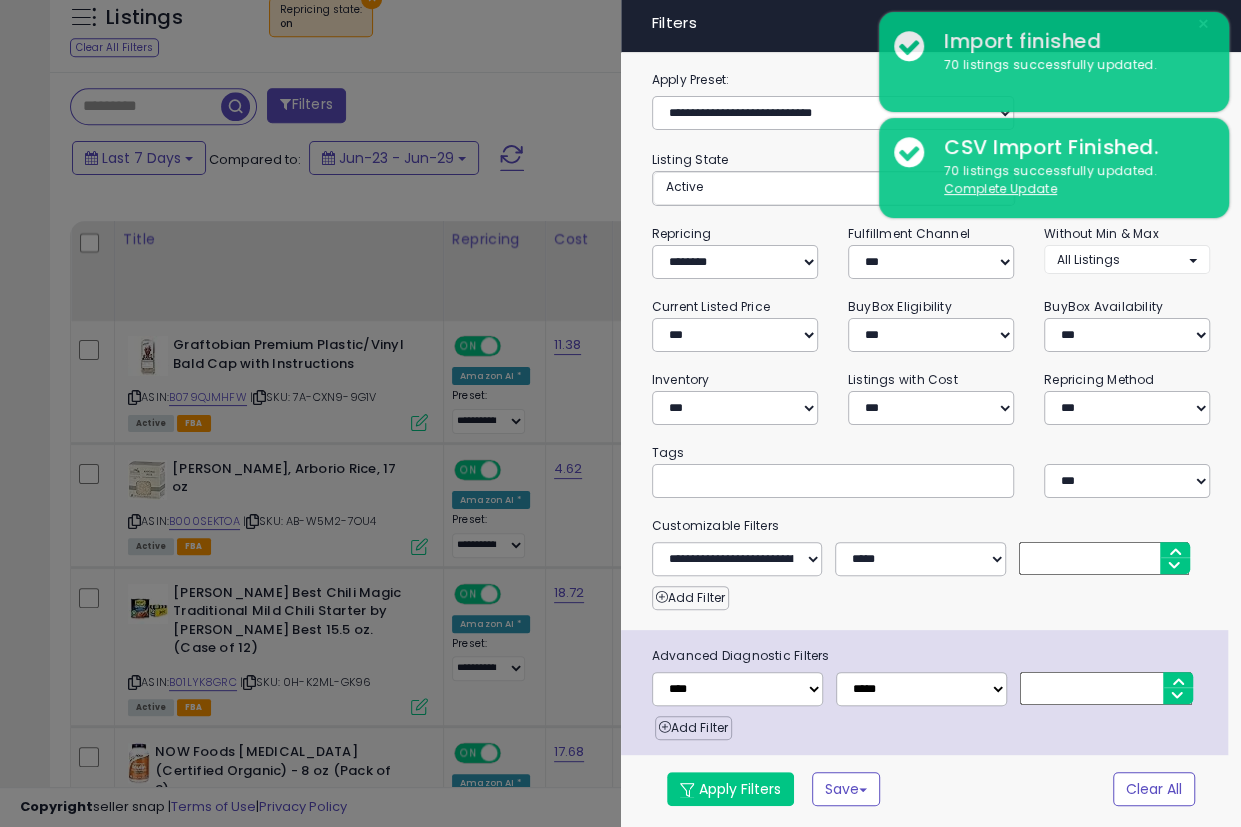 click at bounding box center [1104, 558] 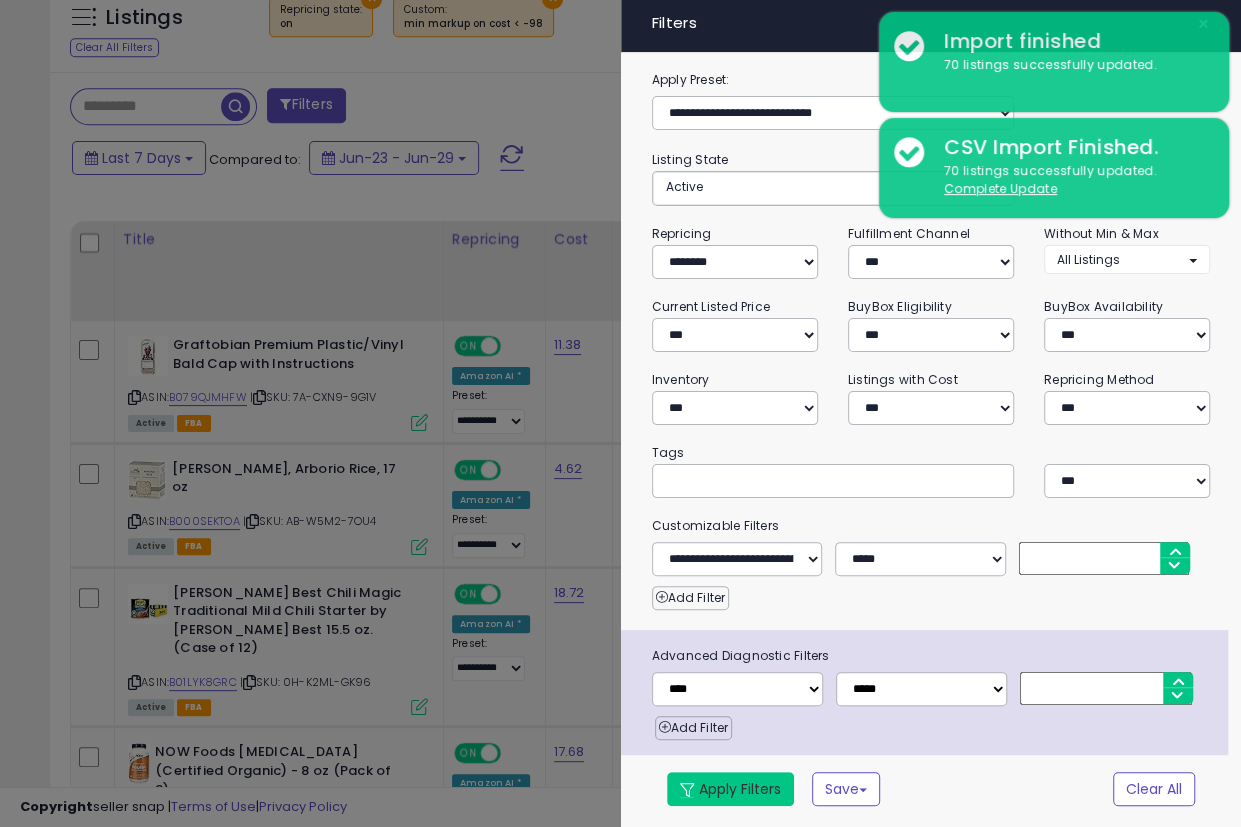 type on "***" 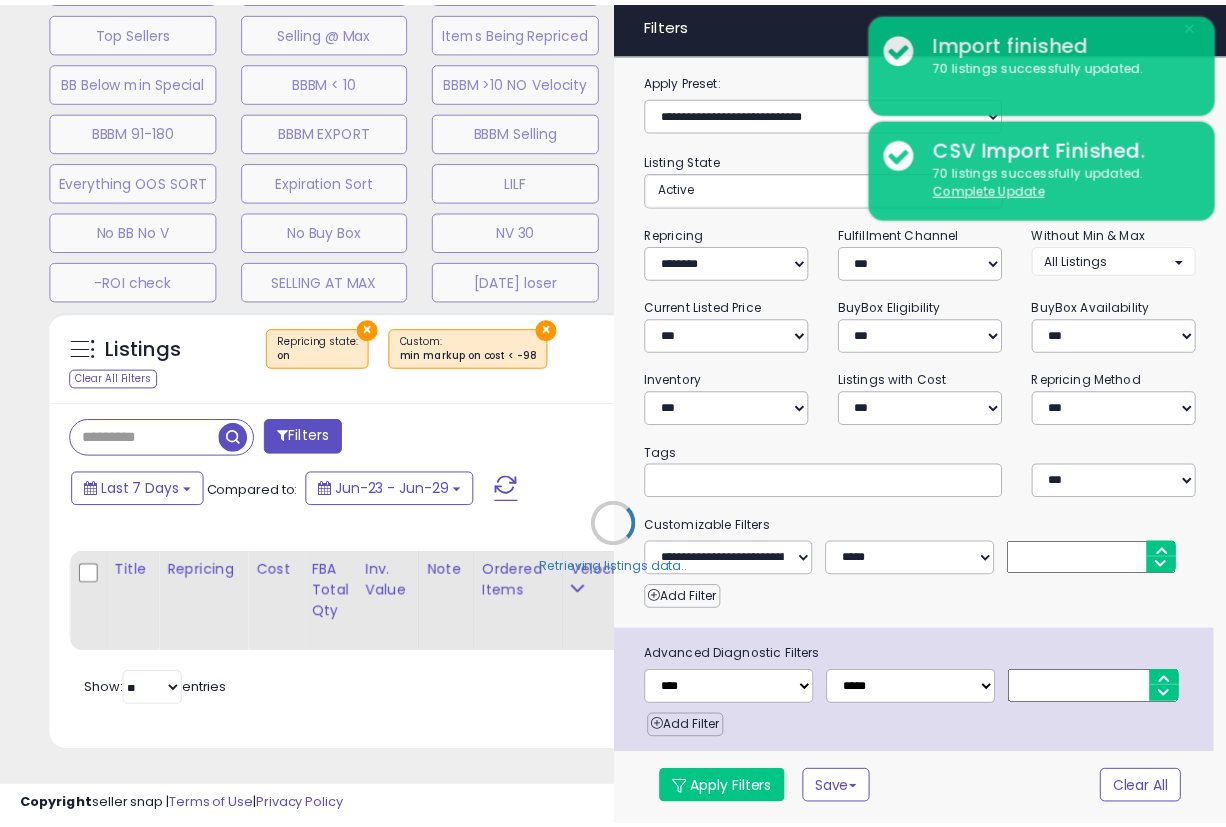 scroll, scrollTop: 684, scrollLeft: 0, axis: vertical 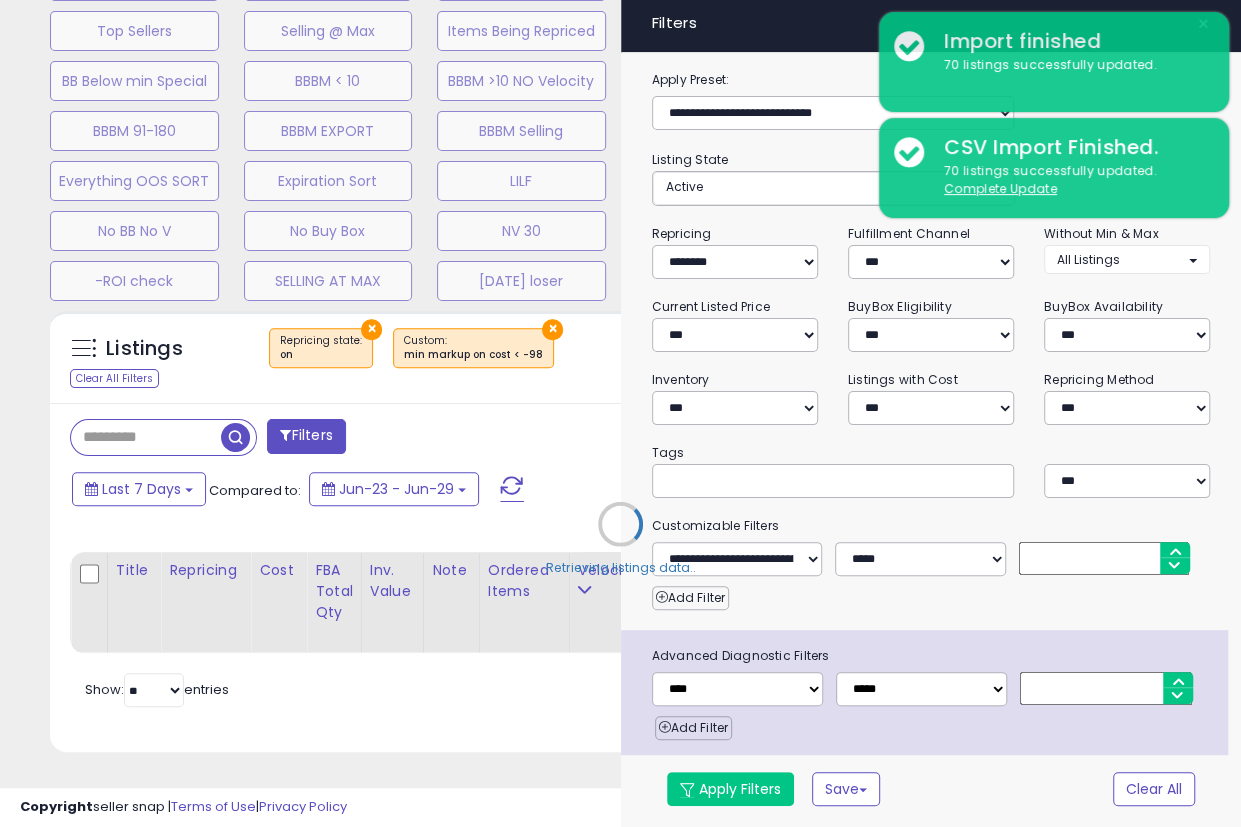 click on "Retrieving listings data.." at bounding box center [620, 539] 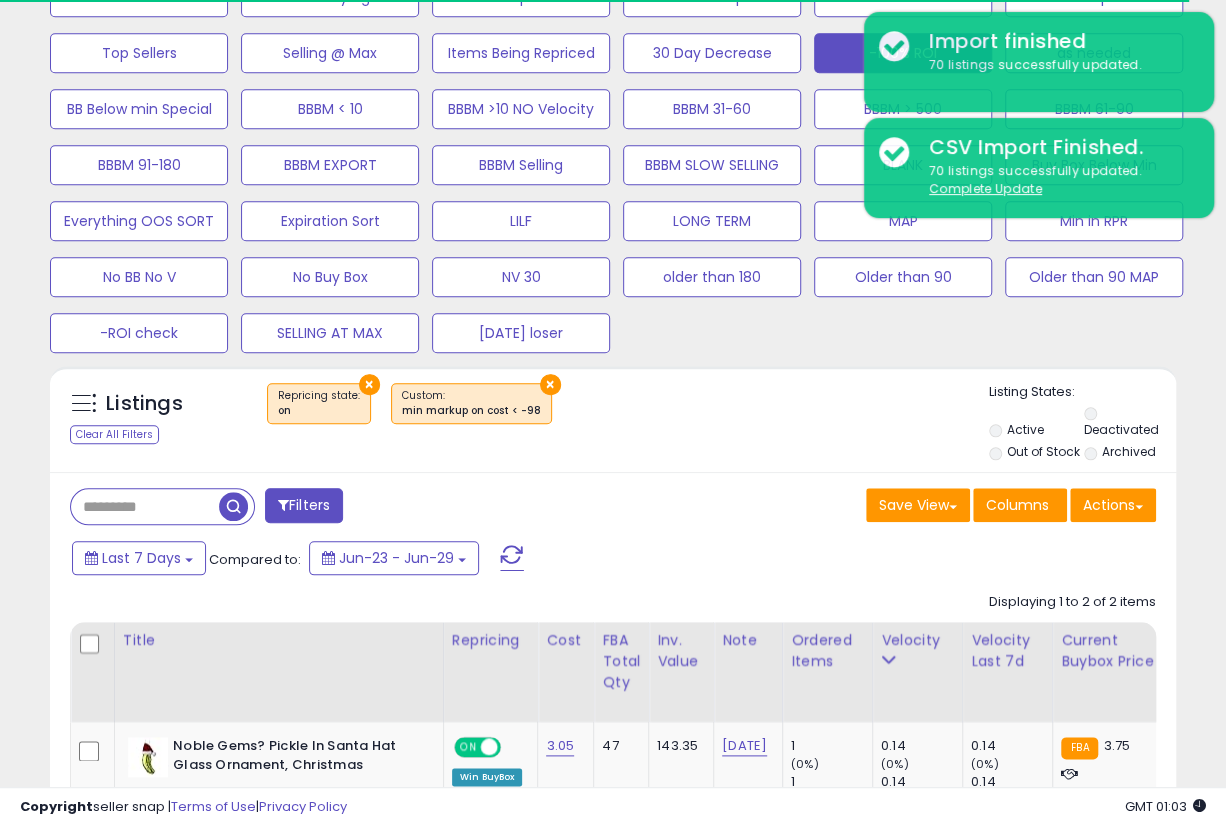 scroll, scrollTop: 410, scrollLeft: 651, axis: both 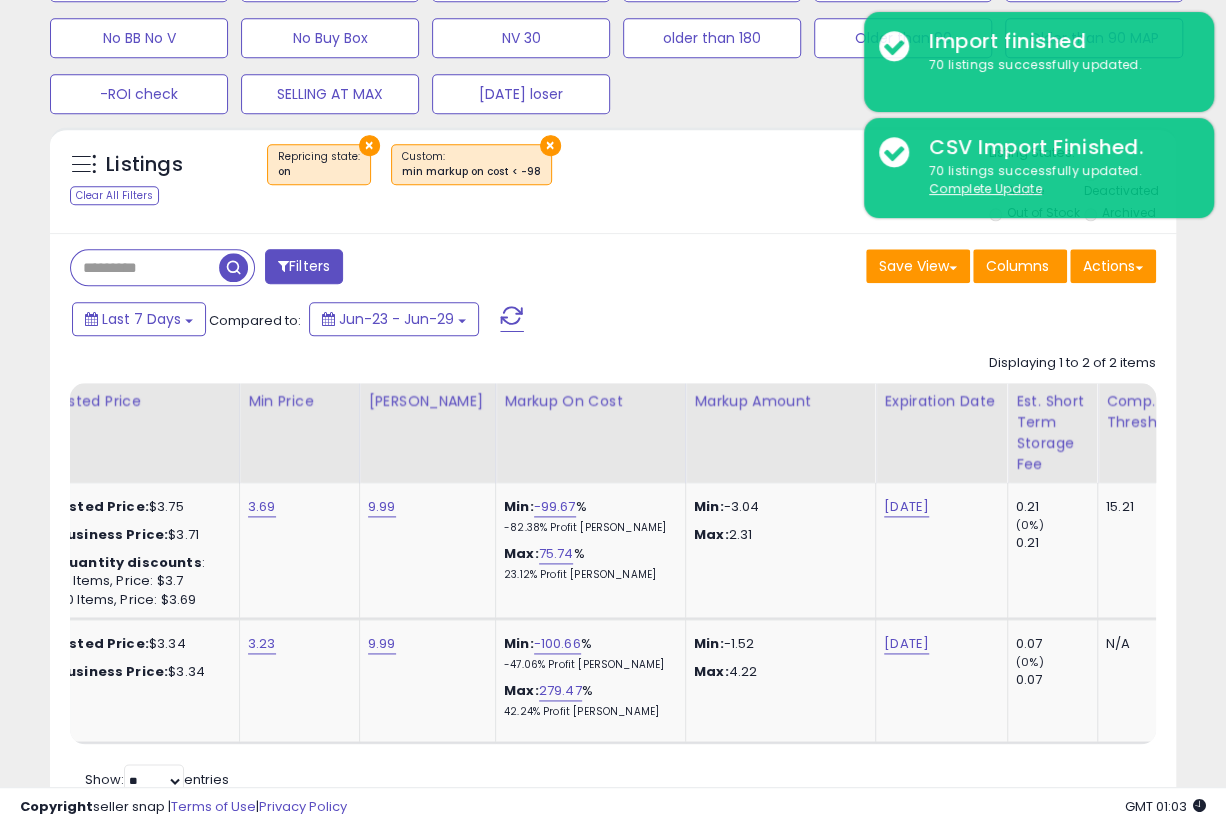 click on "Last 7 Days
Compared to:
Jun-23 - Jun-29" at bounding box center (474, 321) 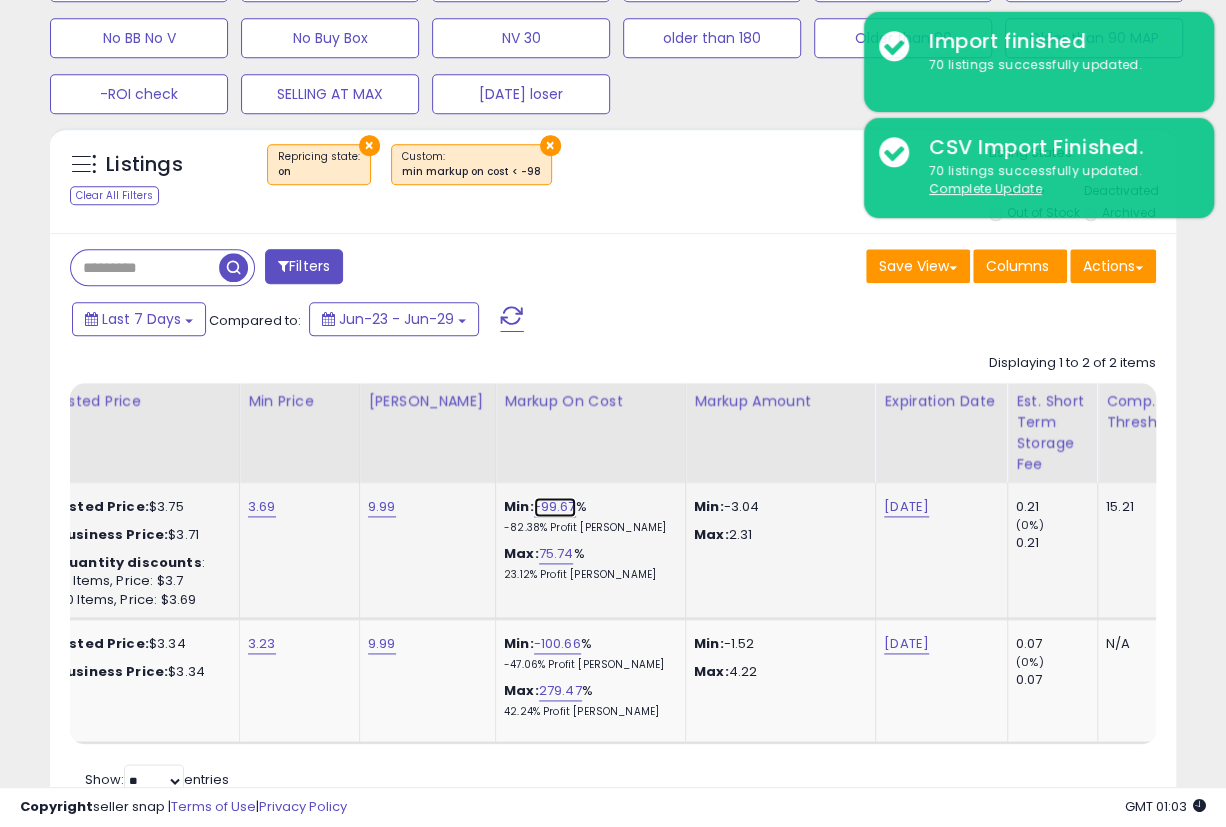 click on "-99.67" at bounding box center (555, 507) 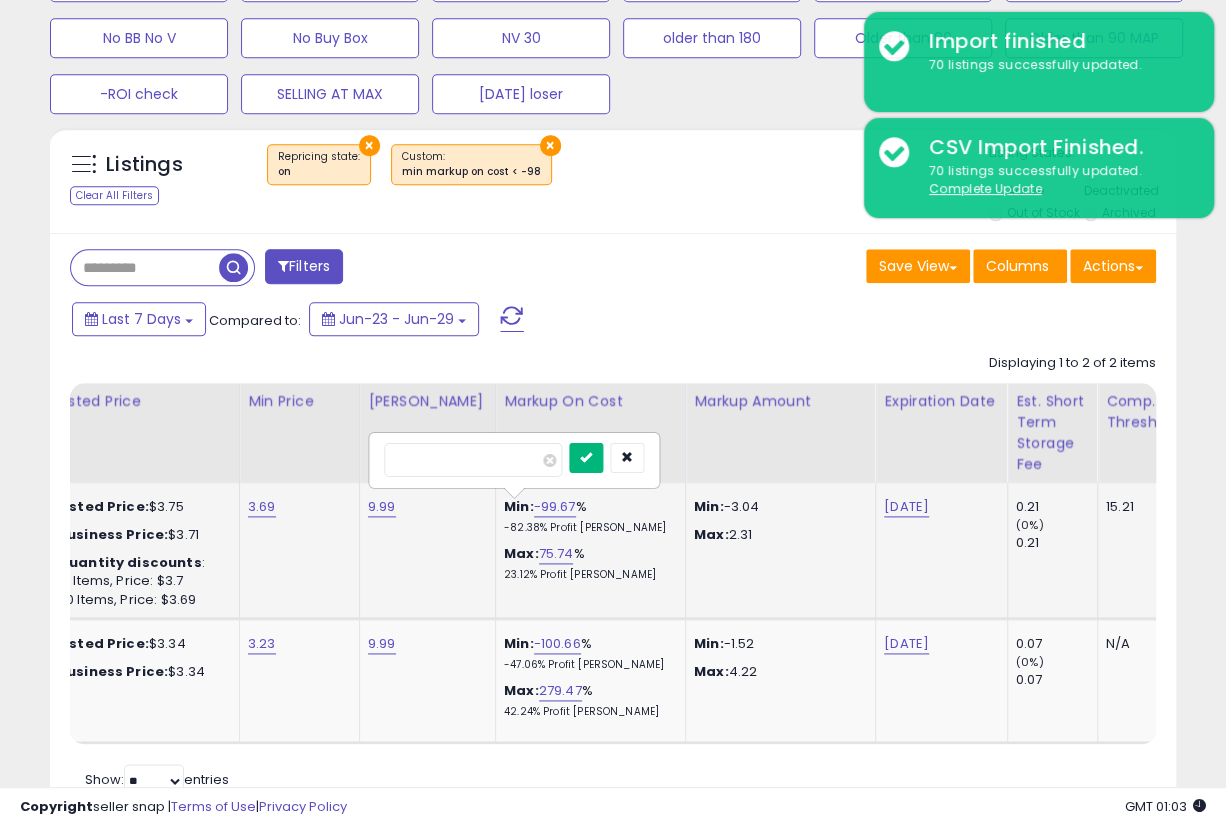 drag, startPoint x: 412, startPoint y: 368, endPoint x: 620, endPoint y: 376, distance: 208.1538 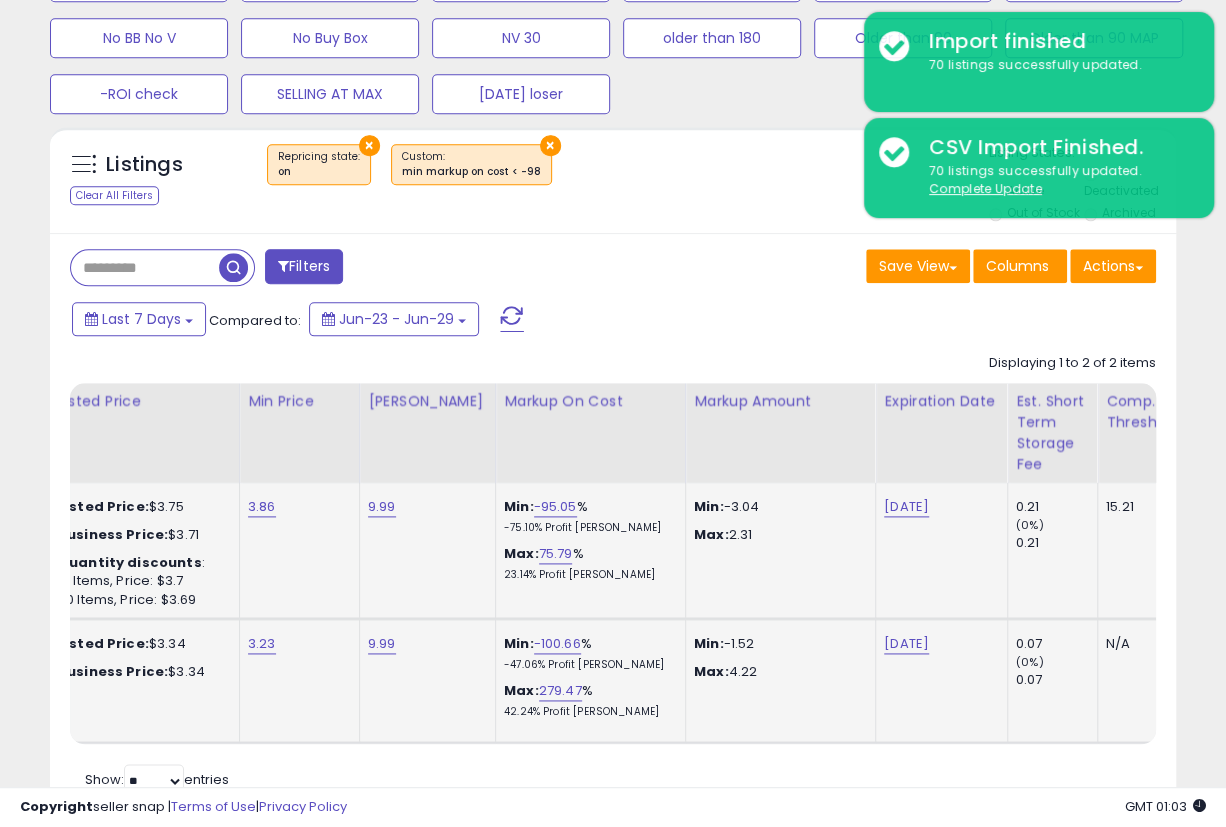 click on "Min:  -100.66 %   -47.06%  Profit [PERSON_NAME]:  279.47 %   42.24%  Profit [PERSON_NAME]" 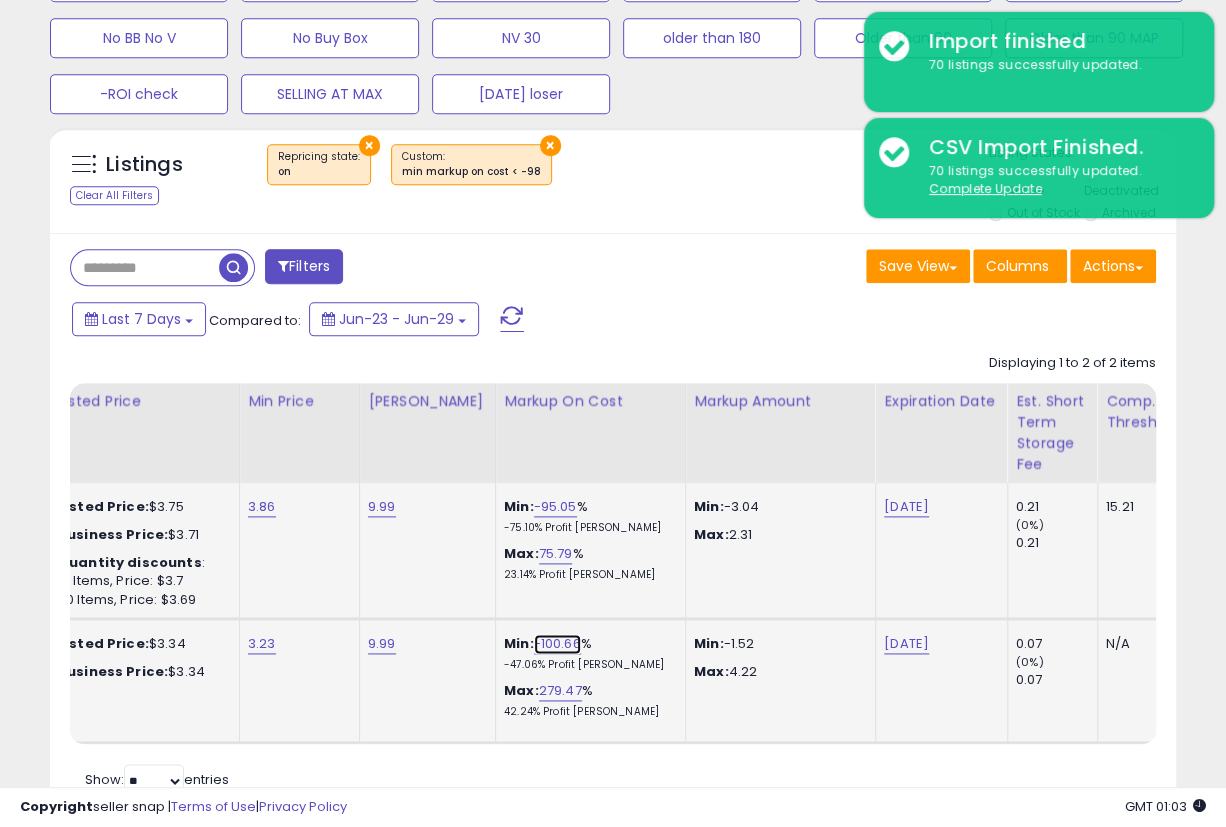 click on "-100.66" at bounding box center (557, 644) 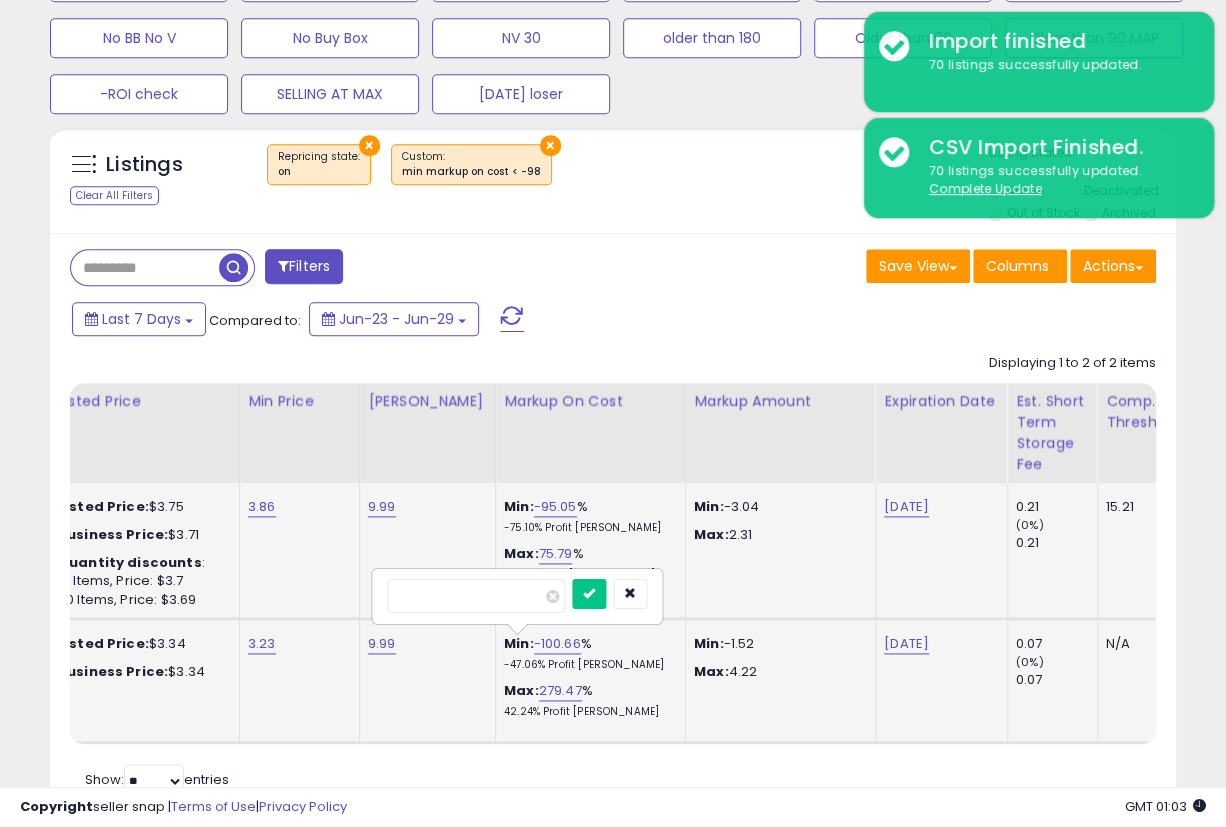 drag, startPoint x: 472, startPoint y: 514, endPoint x: 404, endPoint y: 516, distance: 68.0294 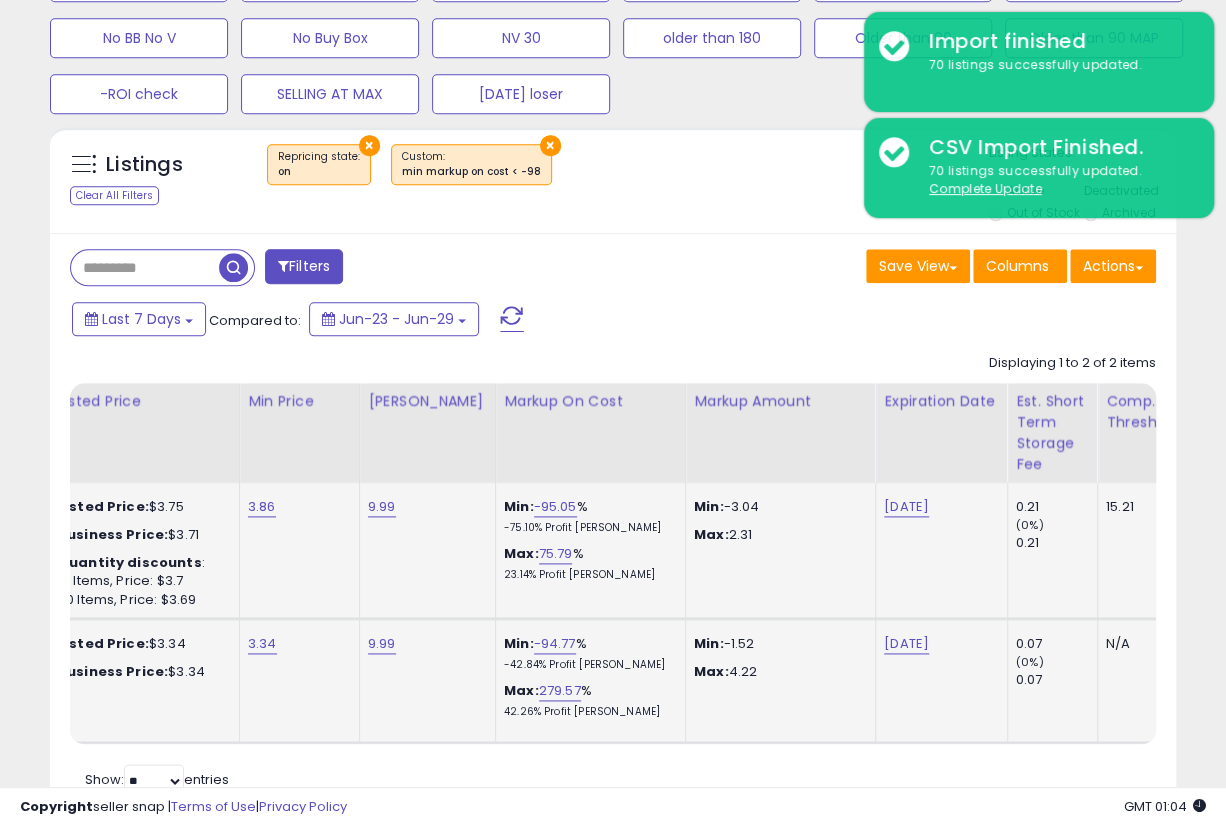 click on "Filters
Save View
Save As New View
Update Current View
Columns" at bounding box center [613, 527] 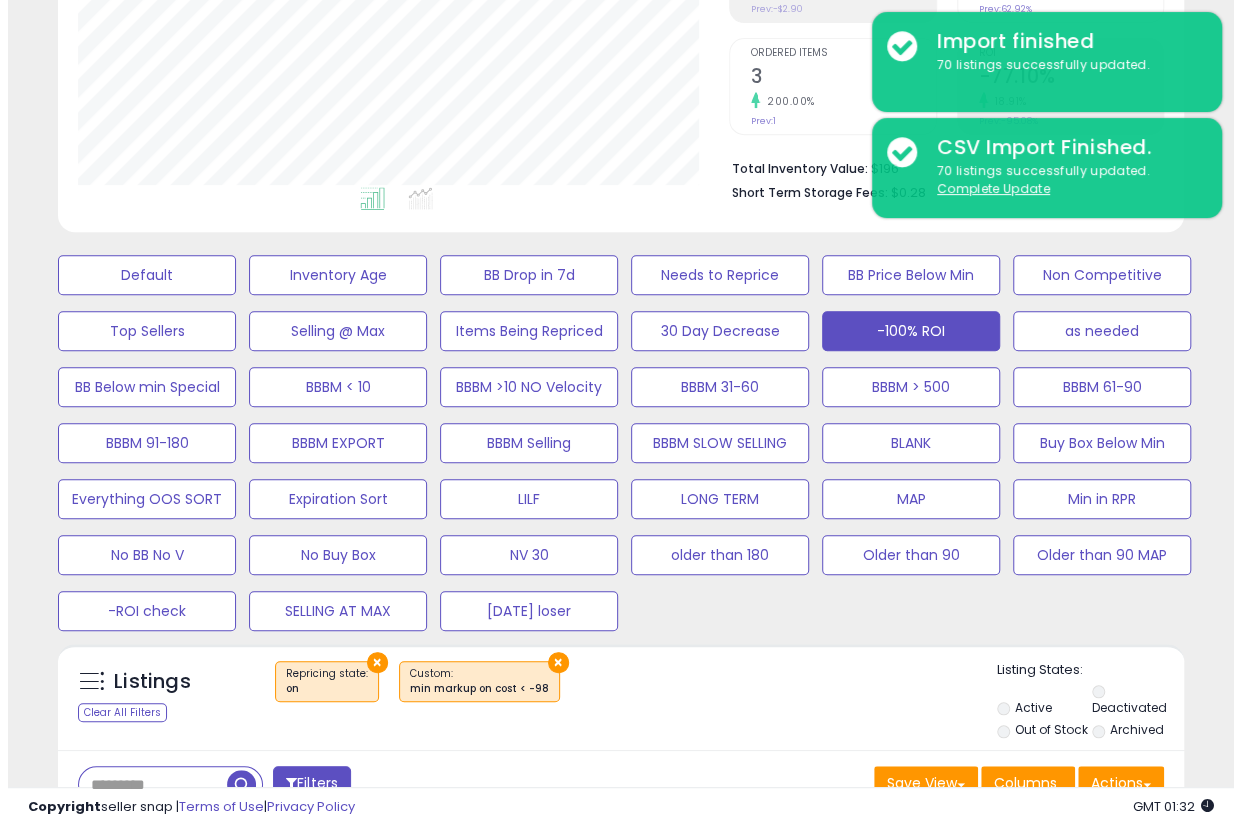 scroll, scrollTop: 256, scrollLeft: 0, axis: vertical 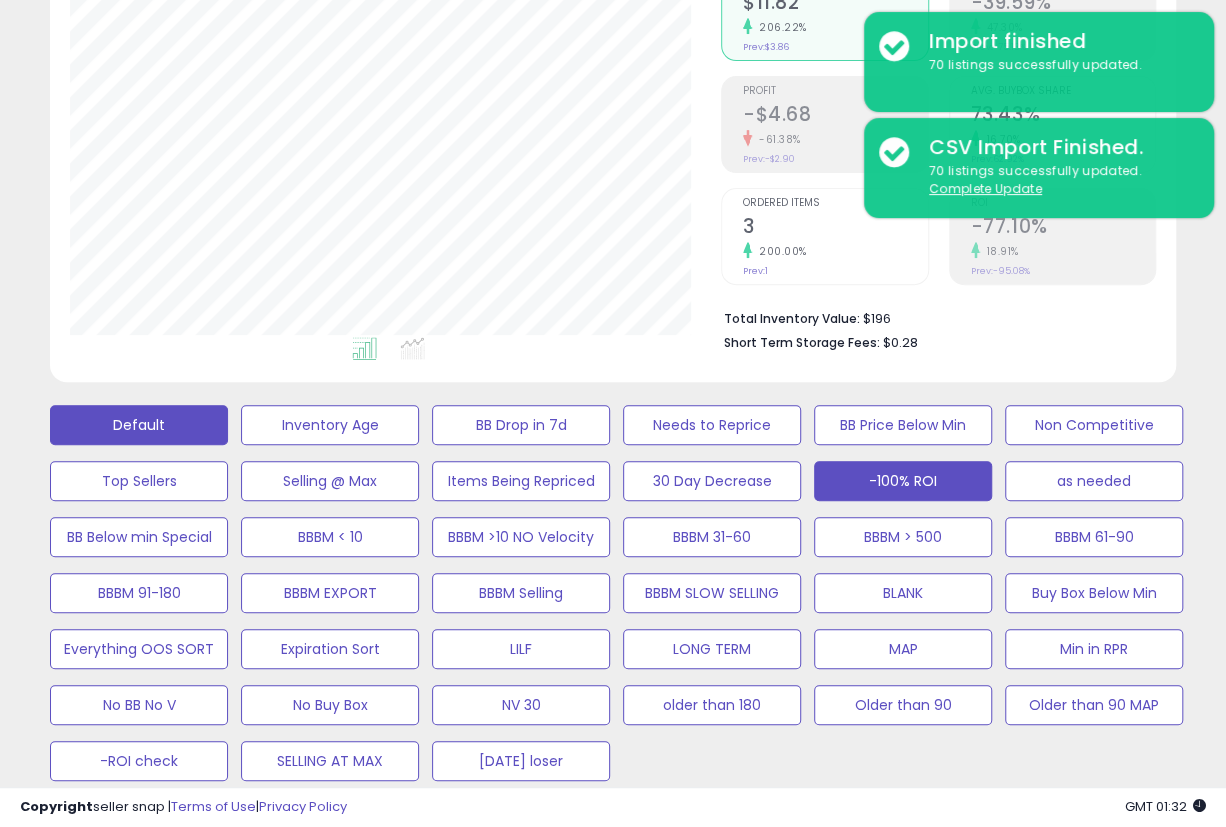 click on "Default" at bounding box center (139, 425) 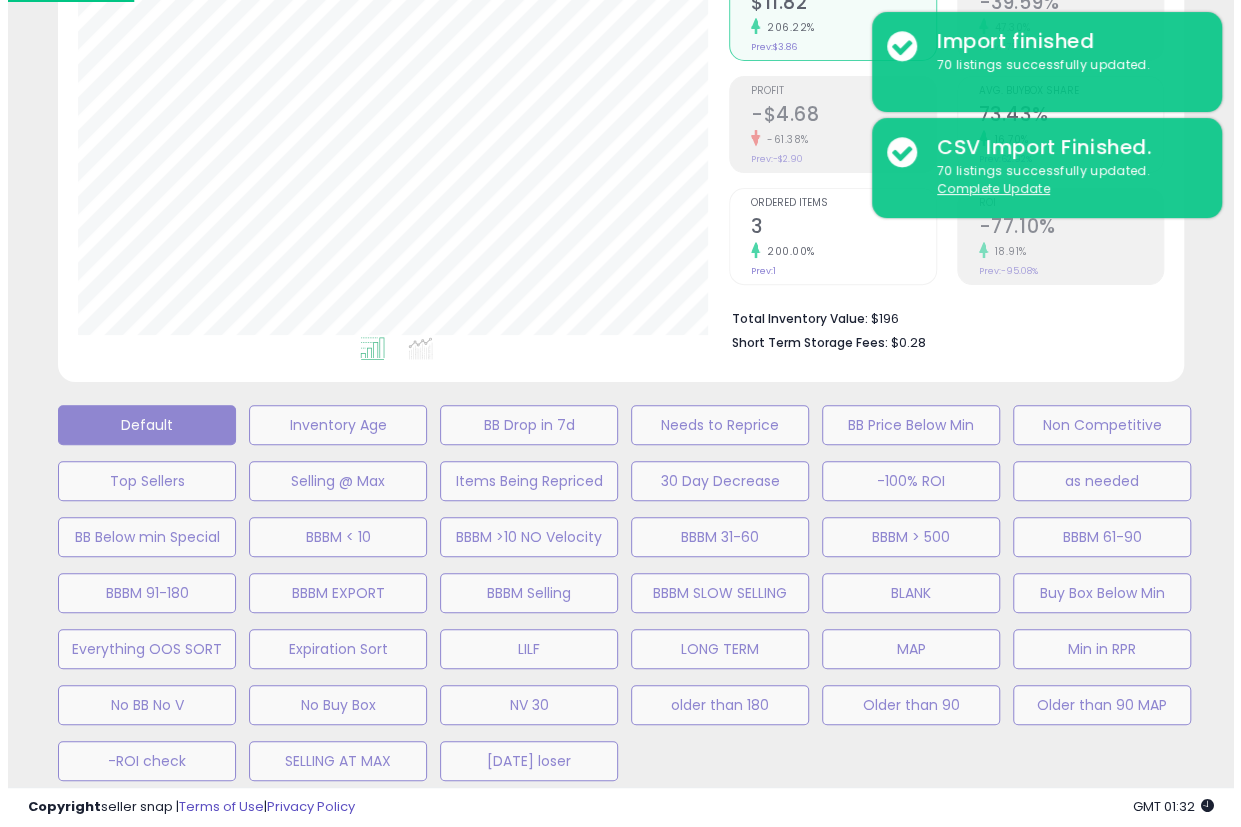 scroll, scrollTop: 999590, scrollLeft: 999340, axis: both 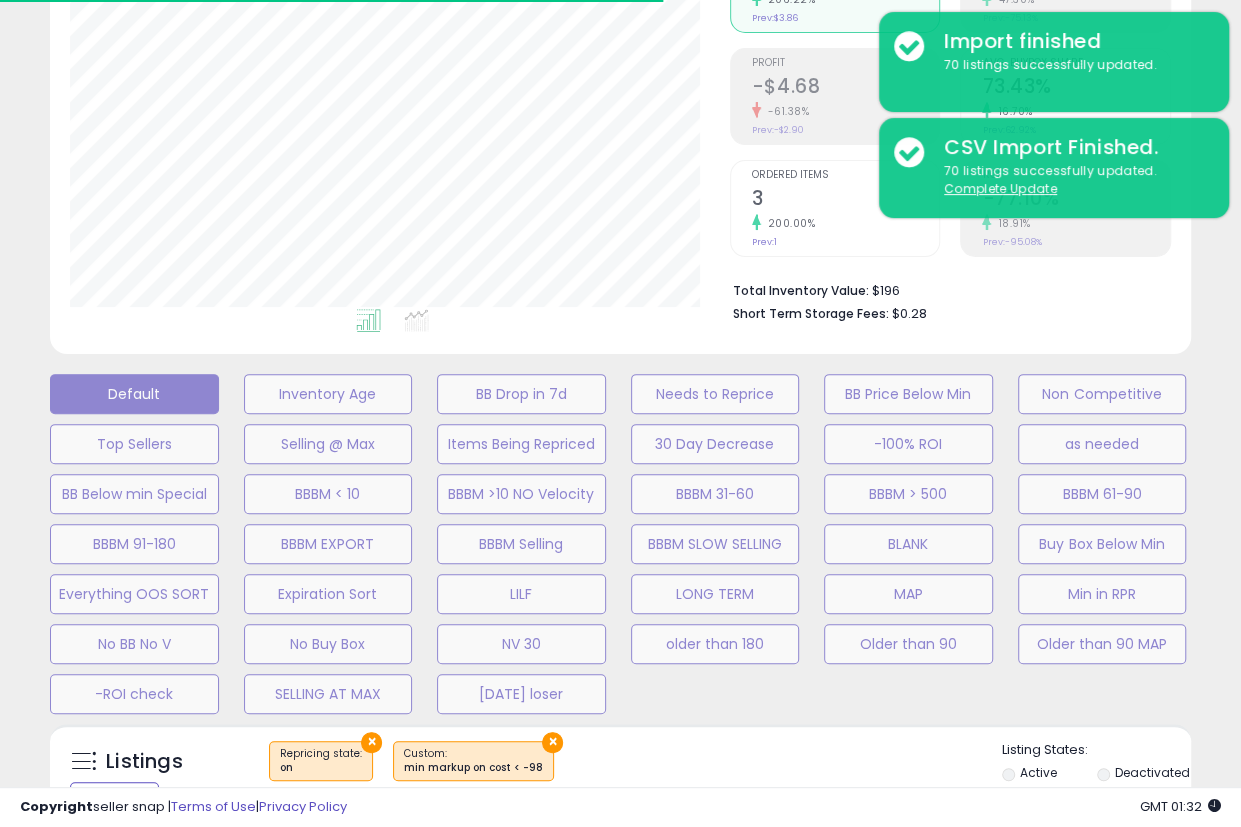 select on "**" 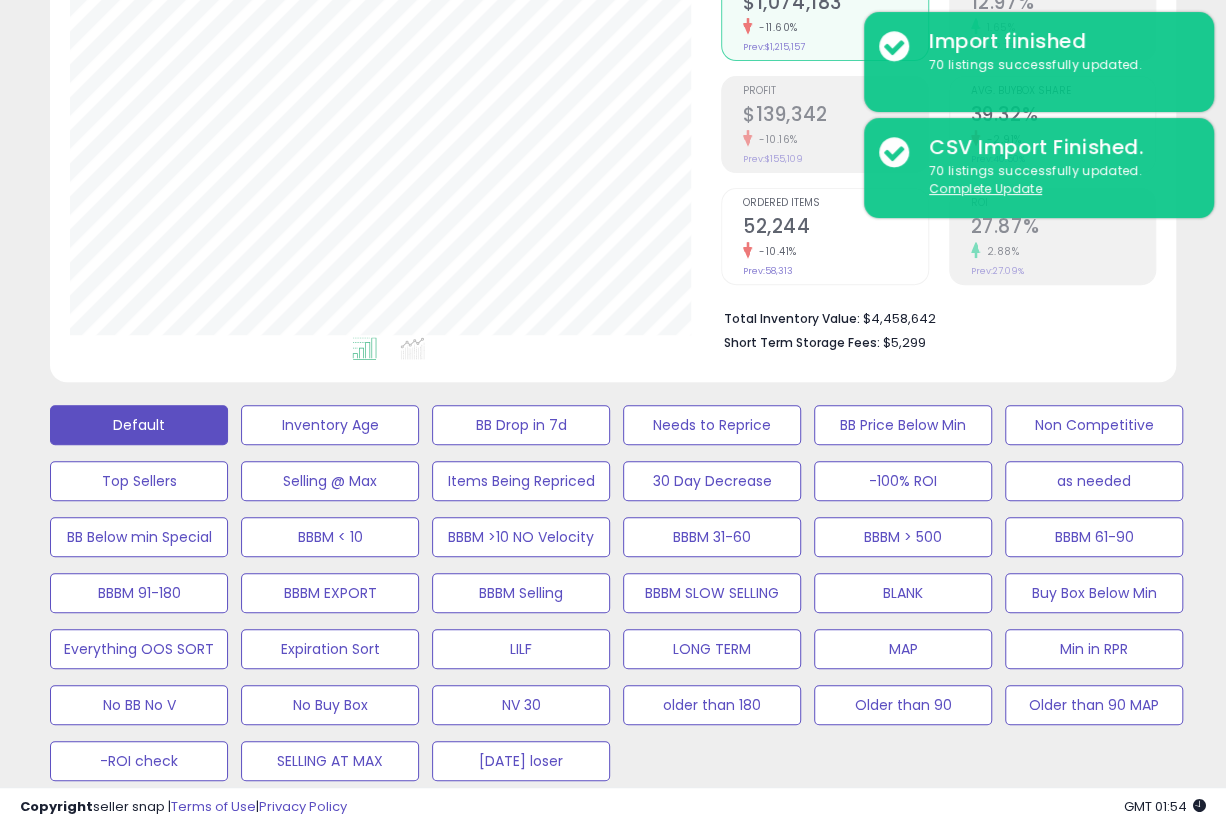 scroll, scrollTop: 999590, scrollLeft: 999349, axis: both 